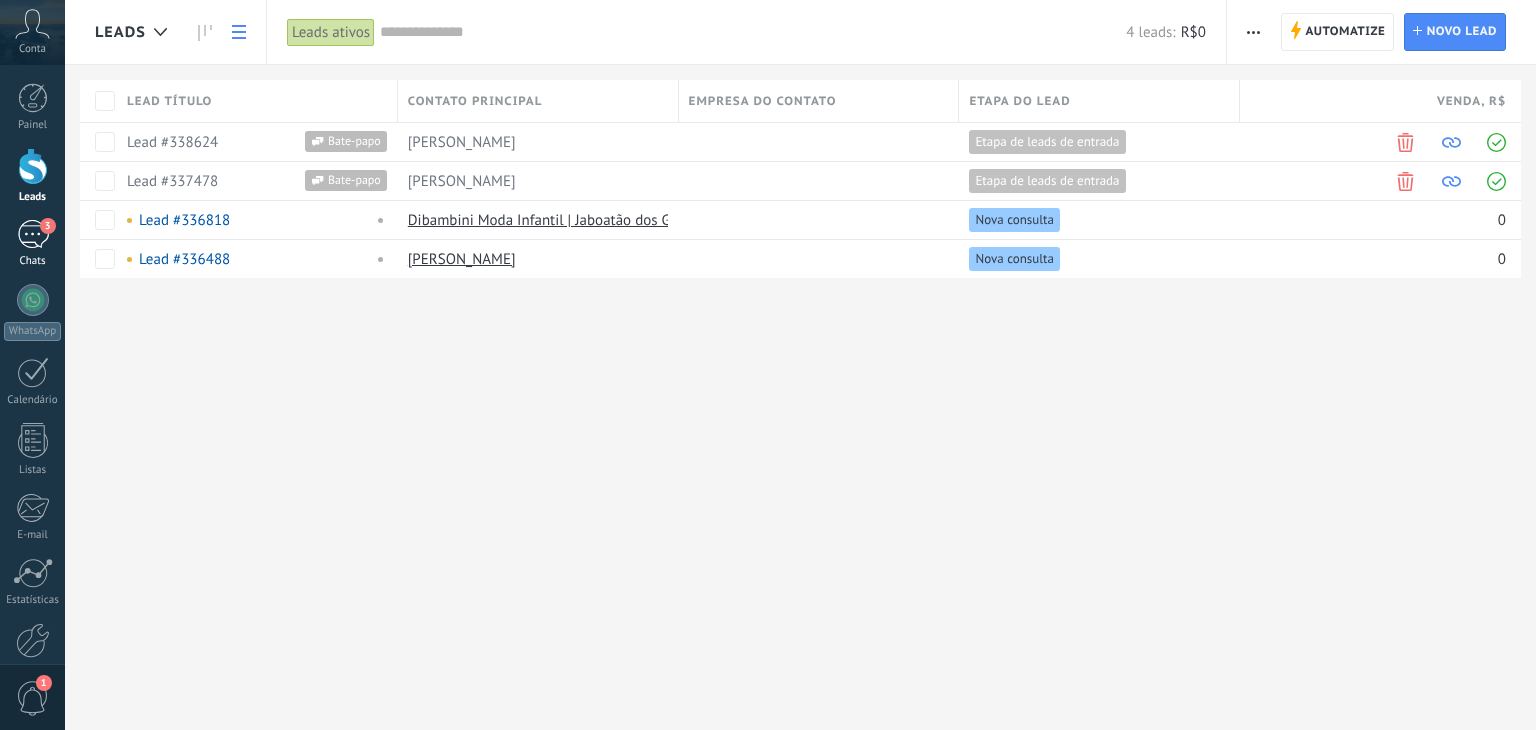 scroll, scrollTop: 0, scrollLeft: 0, axis: both 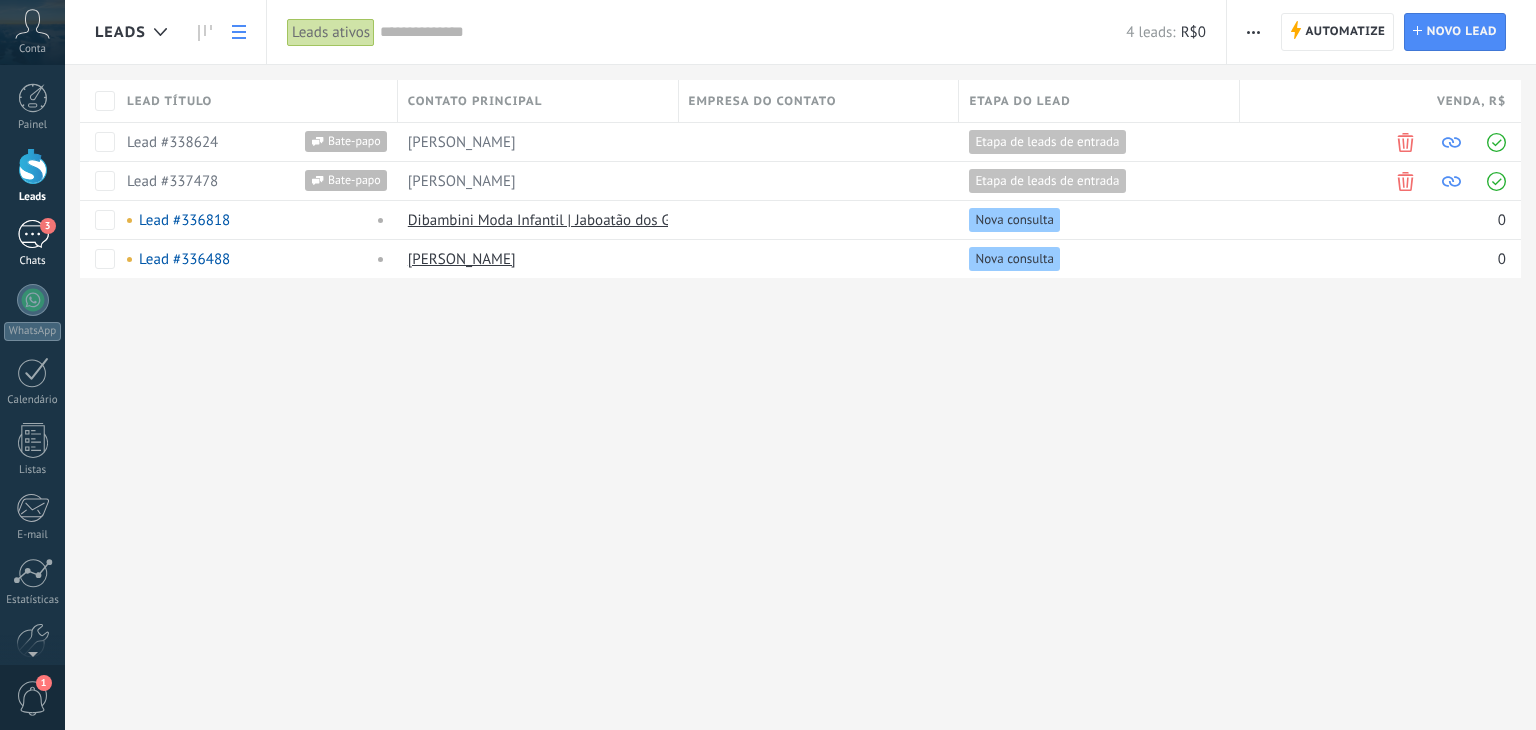 click on "3" at bounding box center [33, 234] 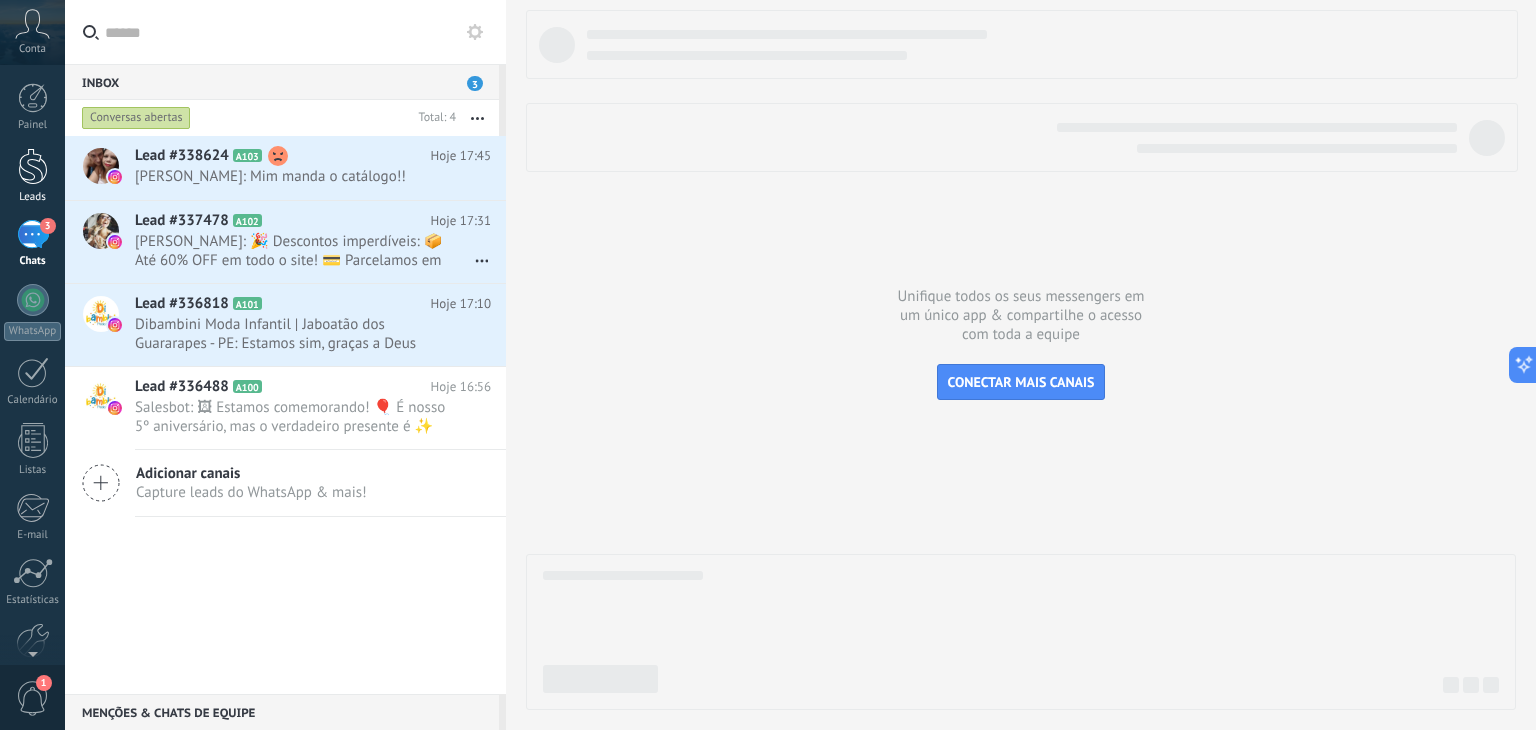 click on "Leads" at bounding box center [33, 197] 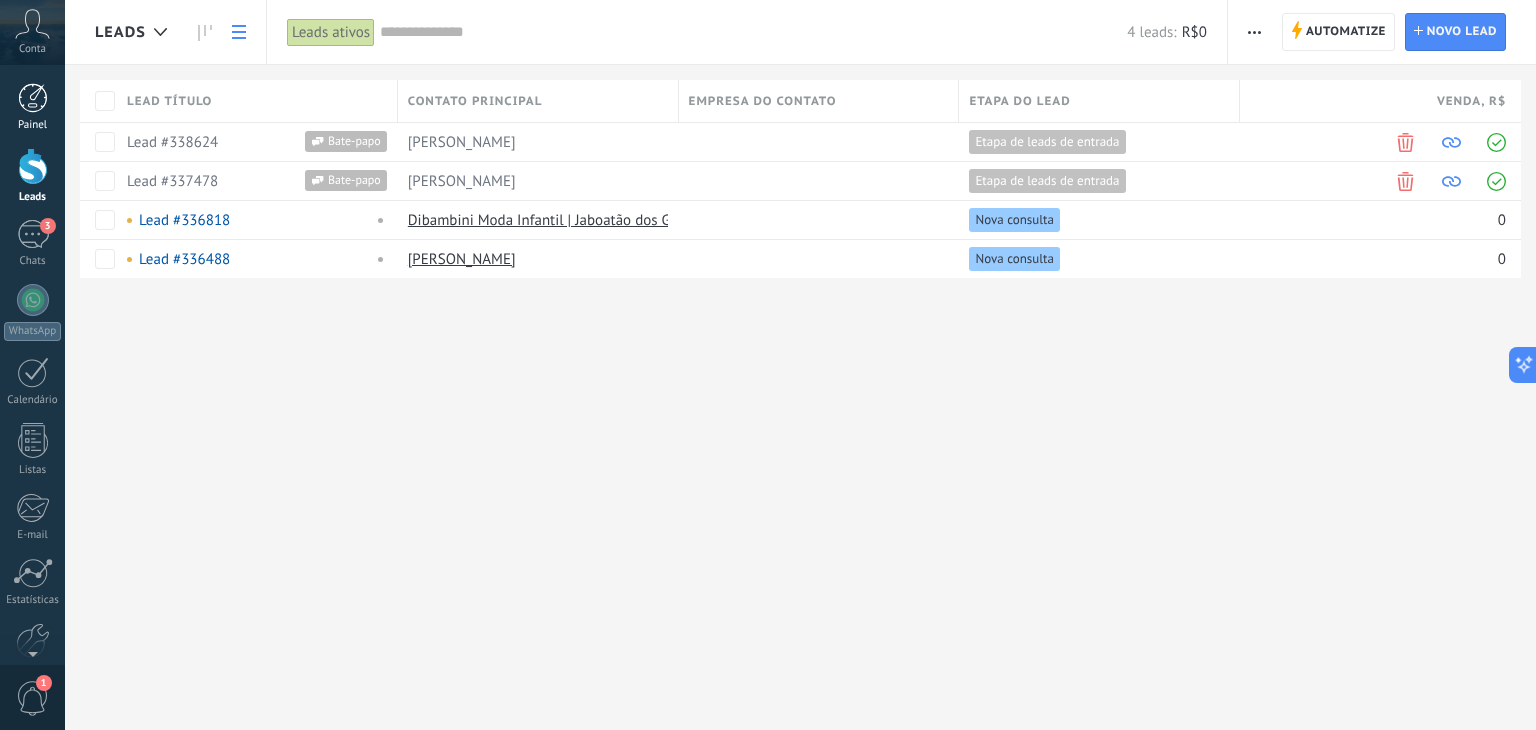 click at bounding box center (33, 98) 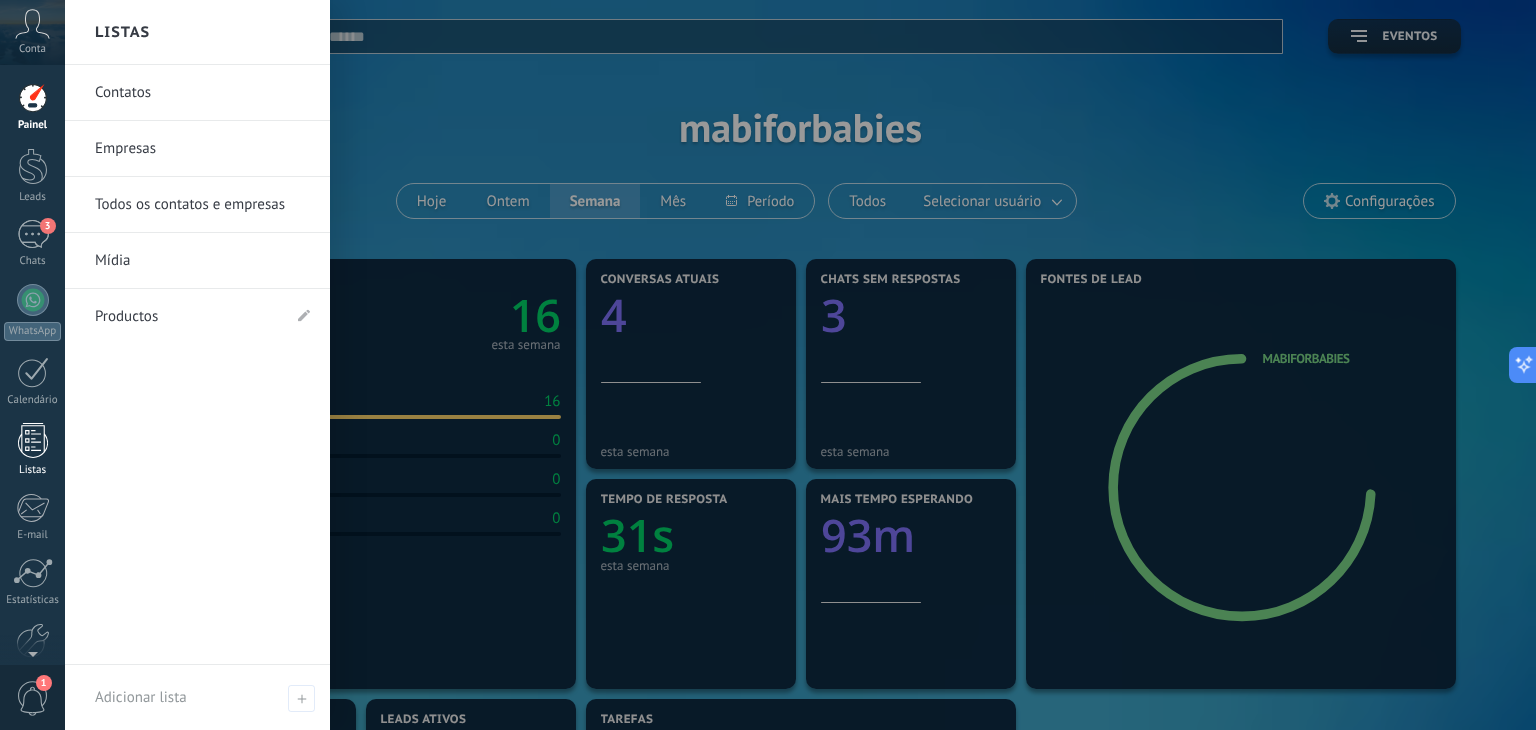 click at bounding box center [33, 440] 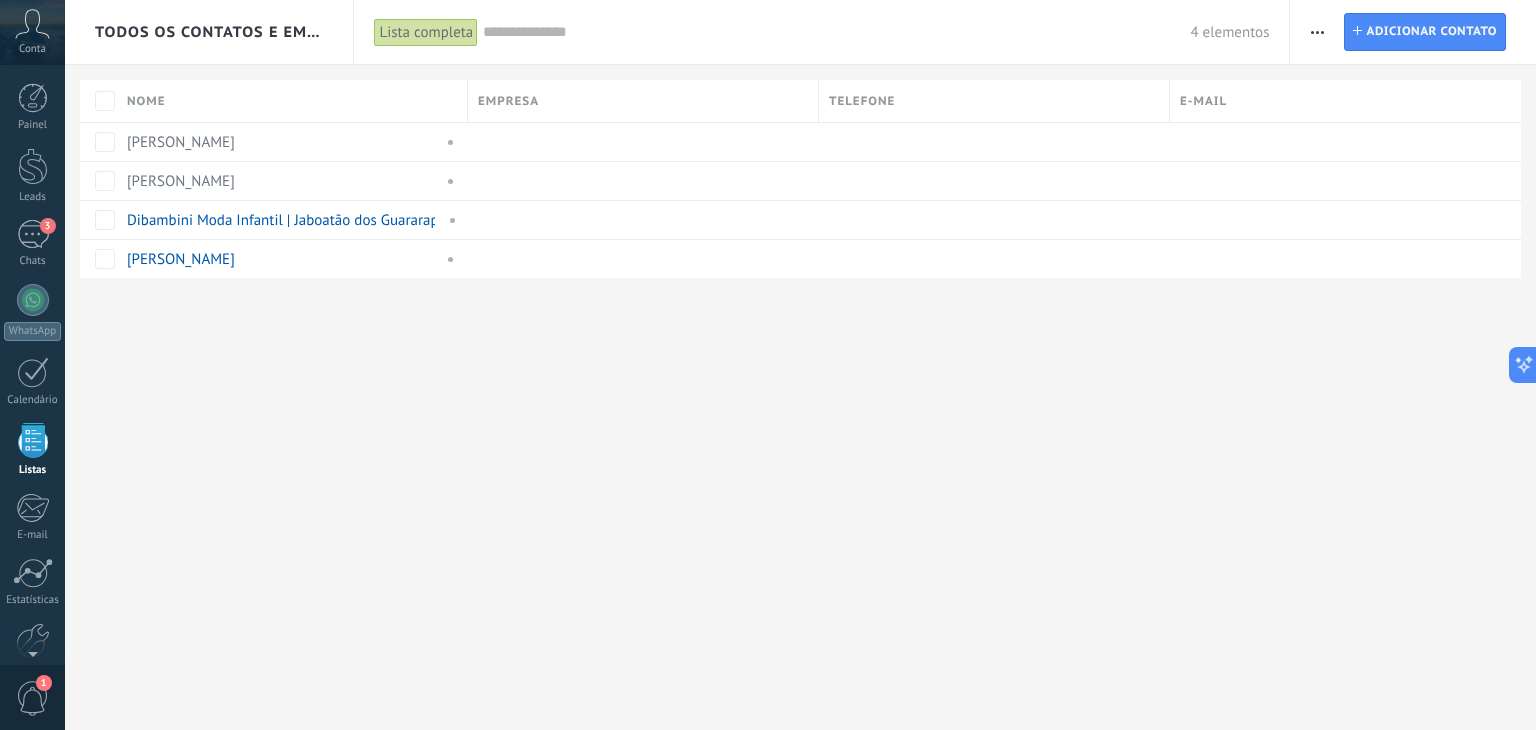 click on "Painel
Leads
3
Chats
WhatsApp
Clientes" at bounding box center [65, 365] 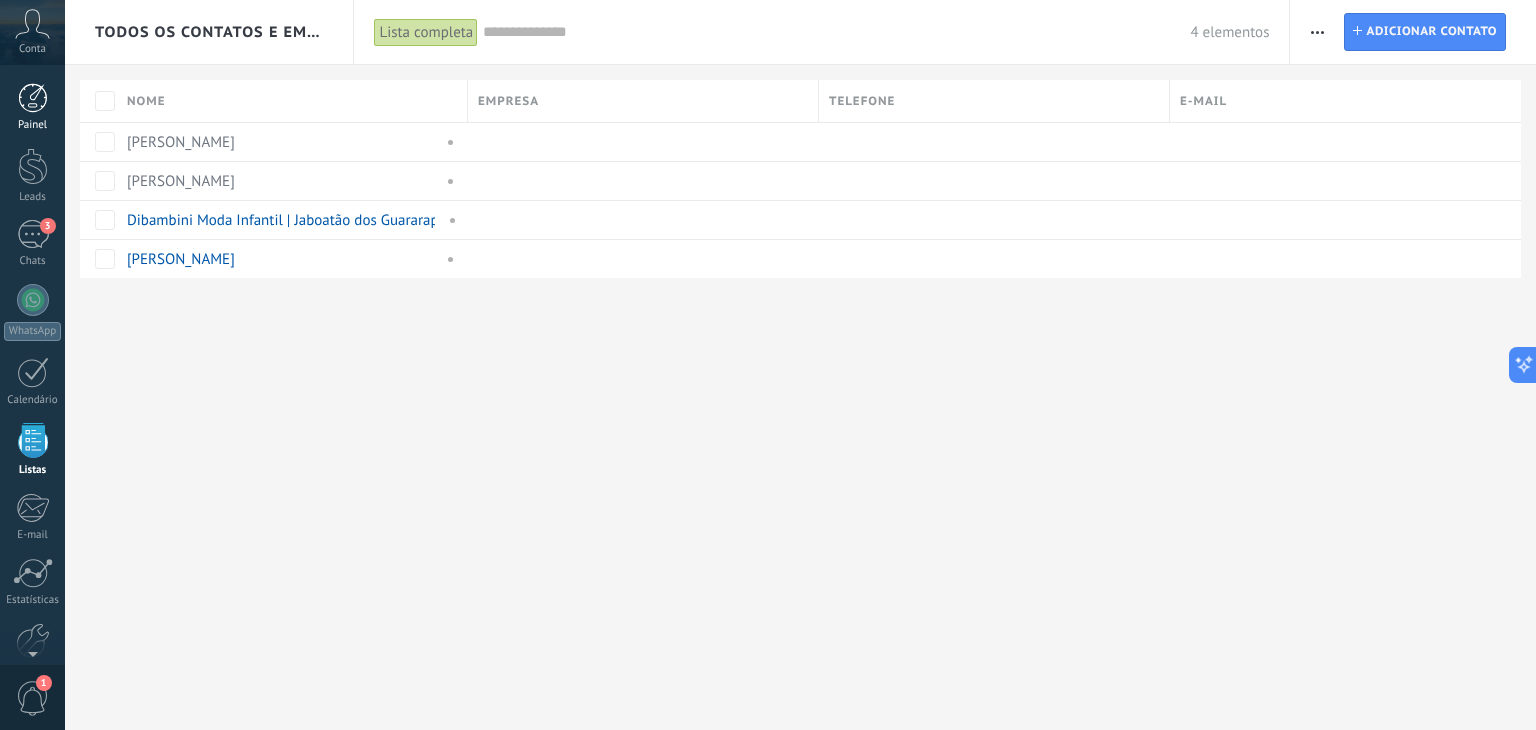 click at bounding box center [33, 98] 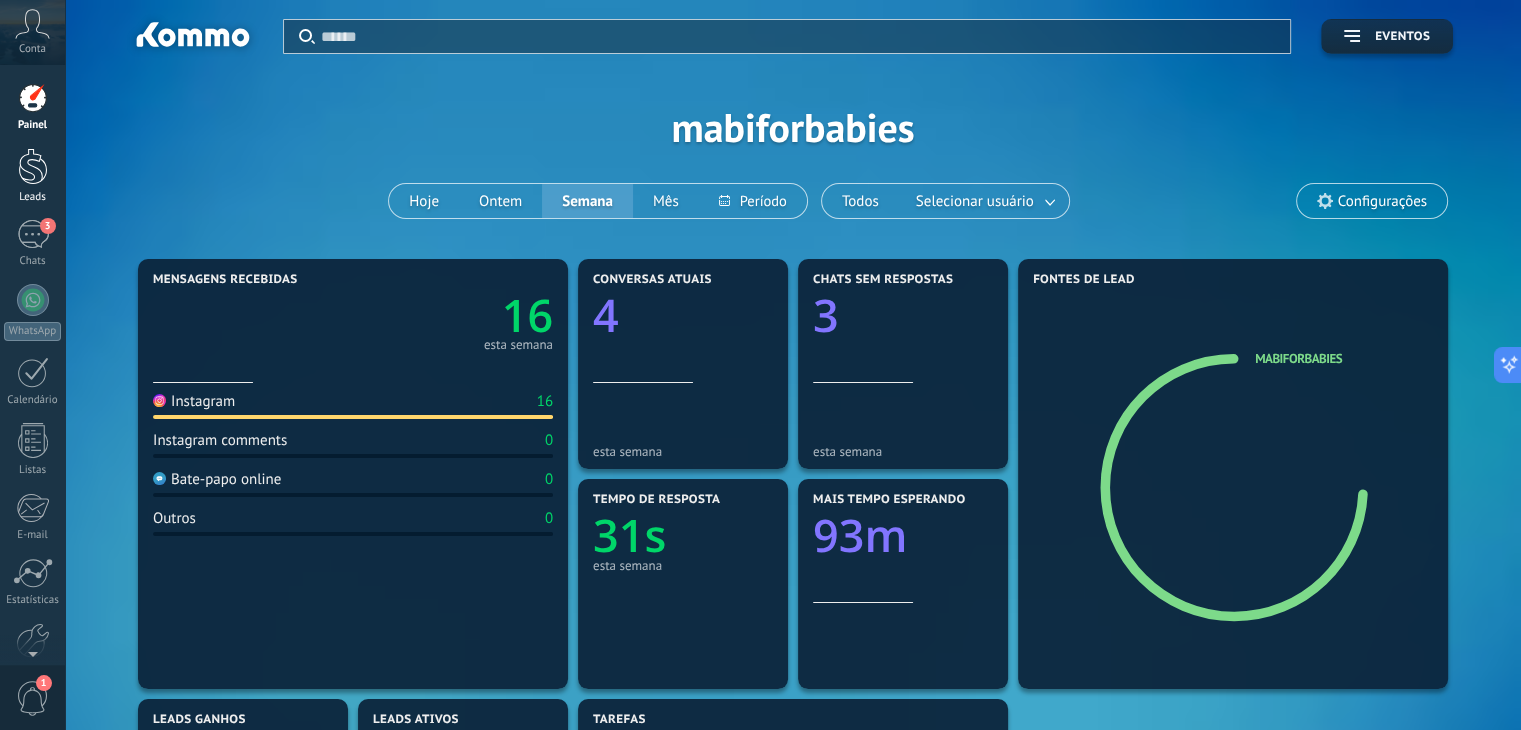click at bounding box center (33, 166) 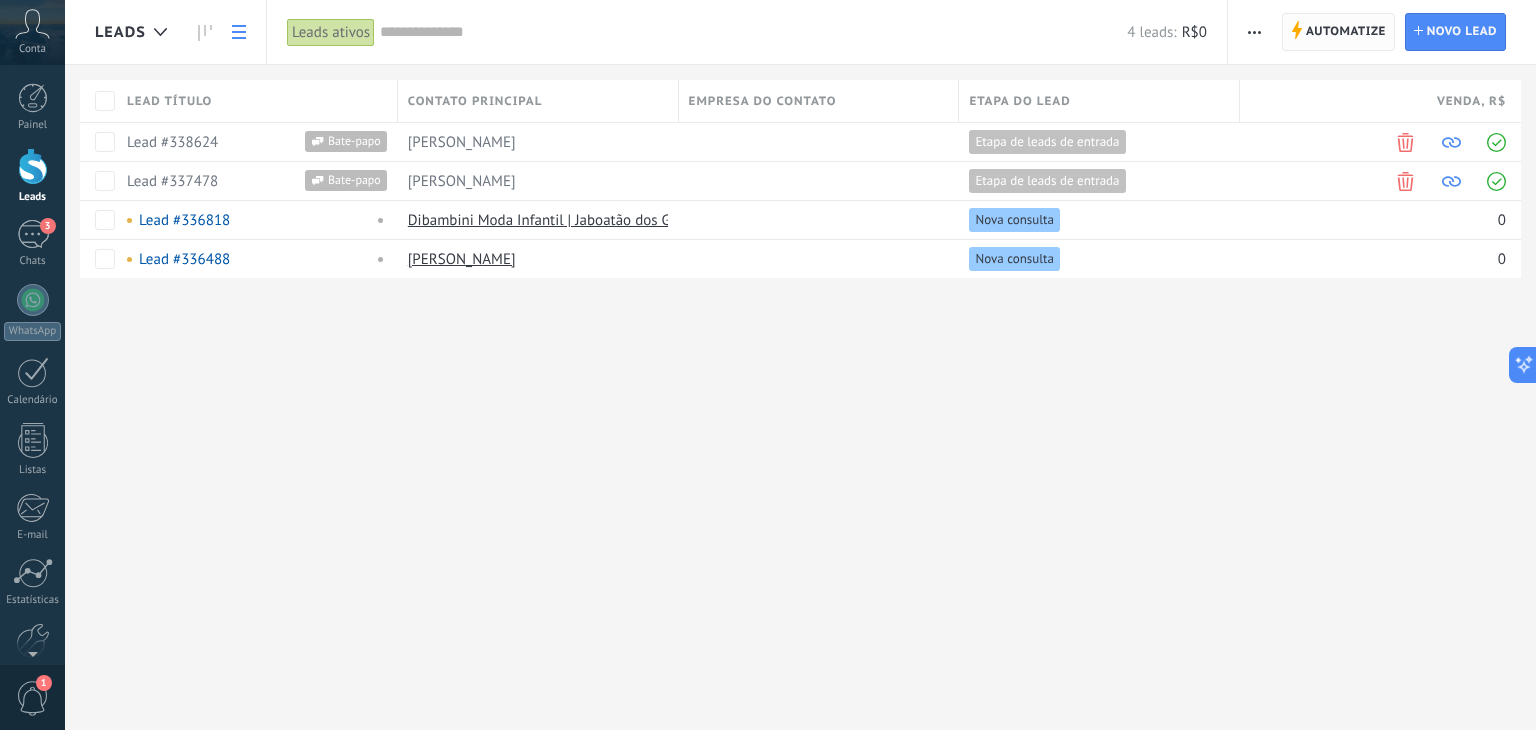 click on "Automatize" at bounding box center [1346, 32] 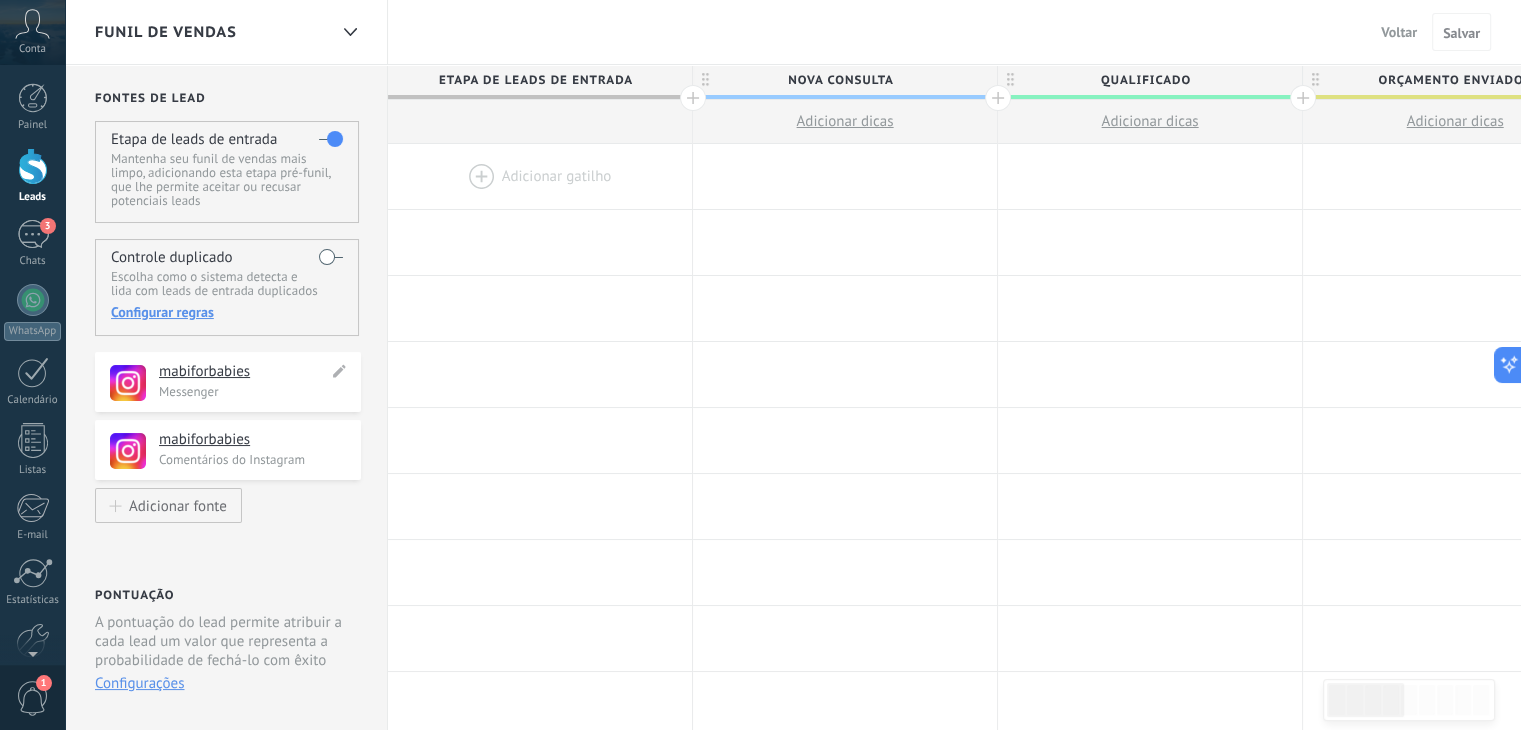click on "mabiforbabies" at bounding box center [243, 372] 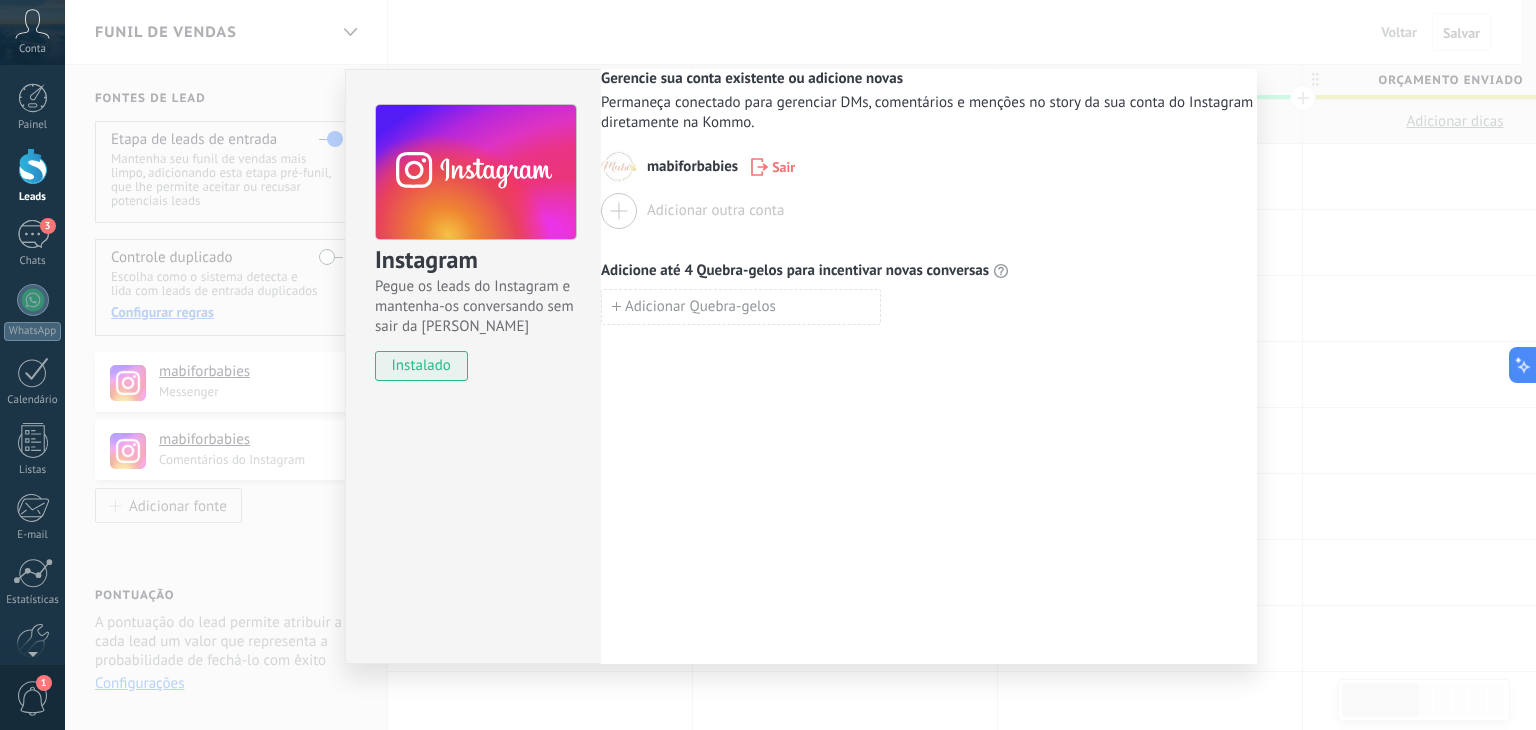 click on "Instagram Pegue os leads do Instagram e mantenha-os conversando sem sair da Kommo instalado [PERSON_NAME] sua conta existente ou adicione novas Permaneça conectado para gerenciar DMs, comentários e menções no story da sua conta do Instagram diretamente na Kommo. mabiforbabies Sair Adicionar outra conta Adicione até 4 Quebra-gelos para incentivar novas conversas Adicionar Quebra-gelos" at bounding box center [800, 365] 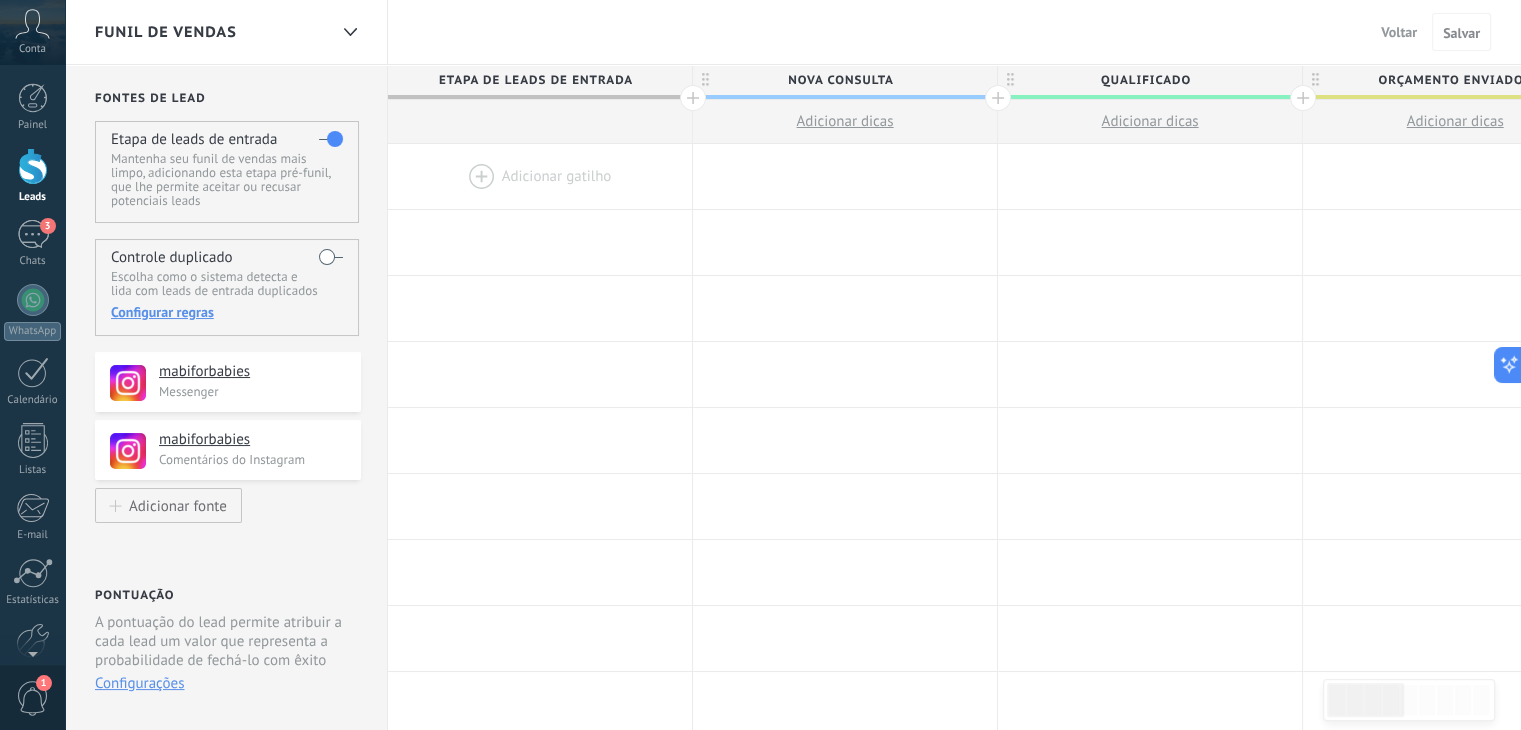 click at bounding box center (540, 176) 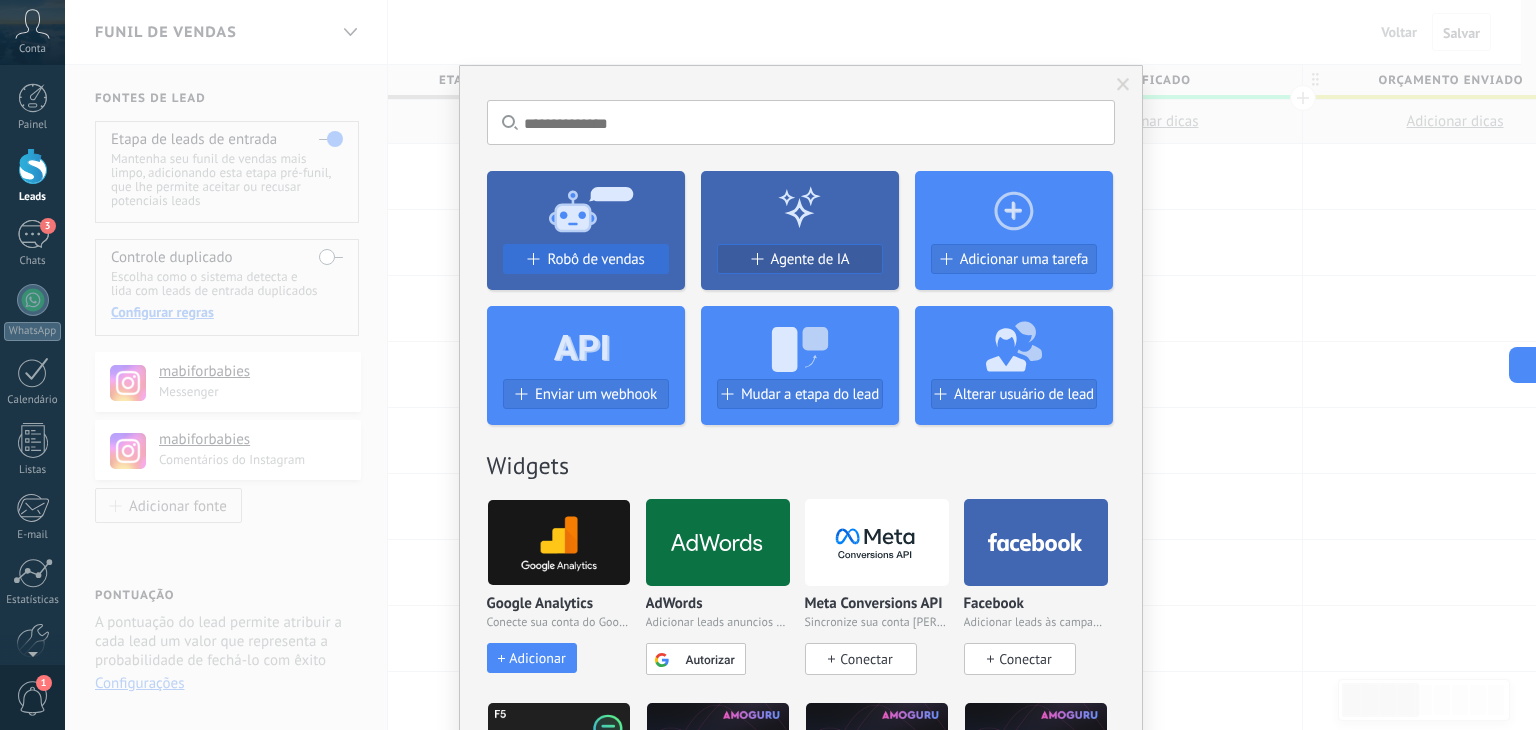click at bounding box center (532, 259) 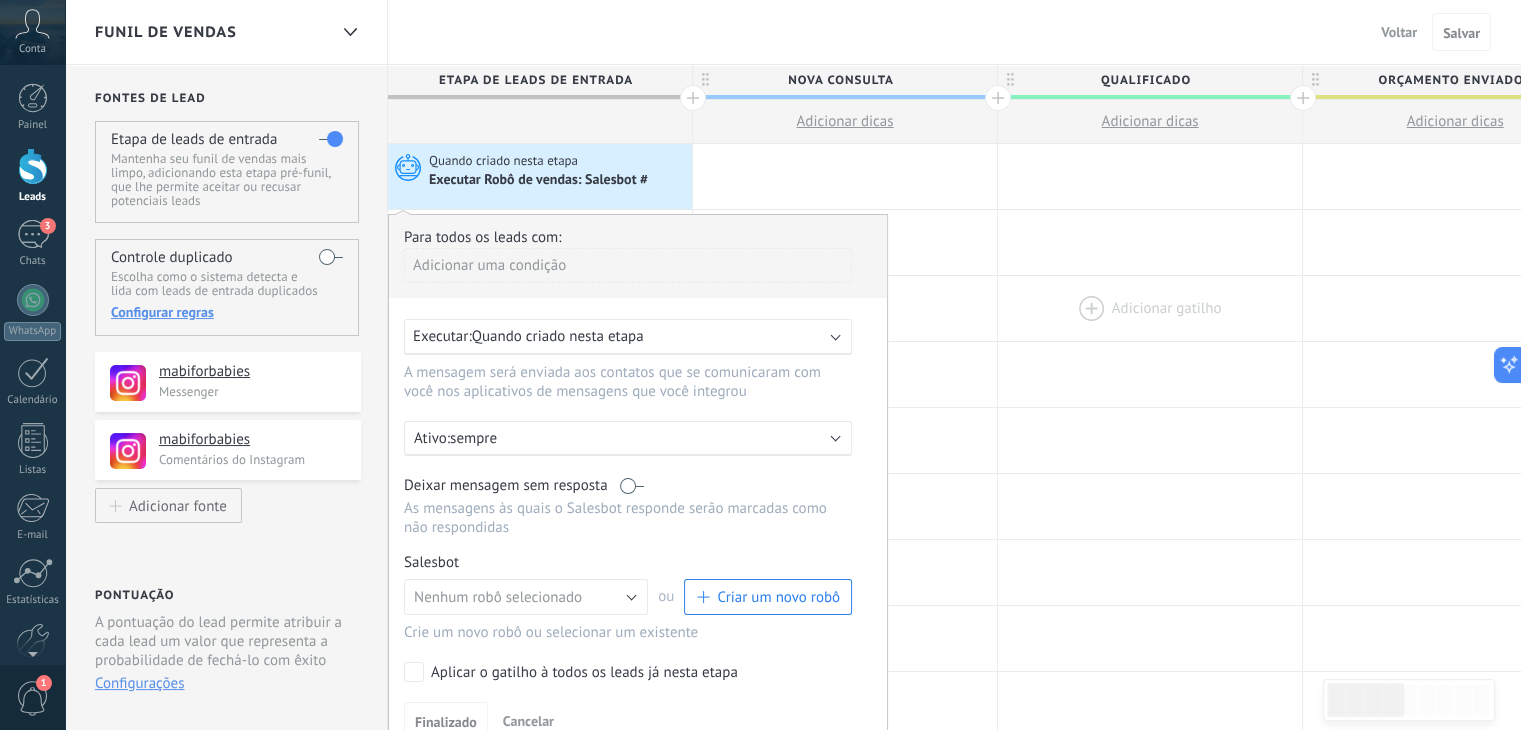 click at bounding box center (1150, 308) 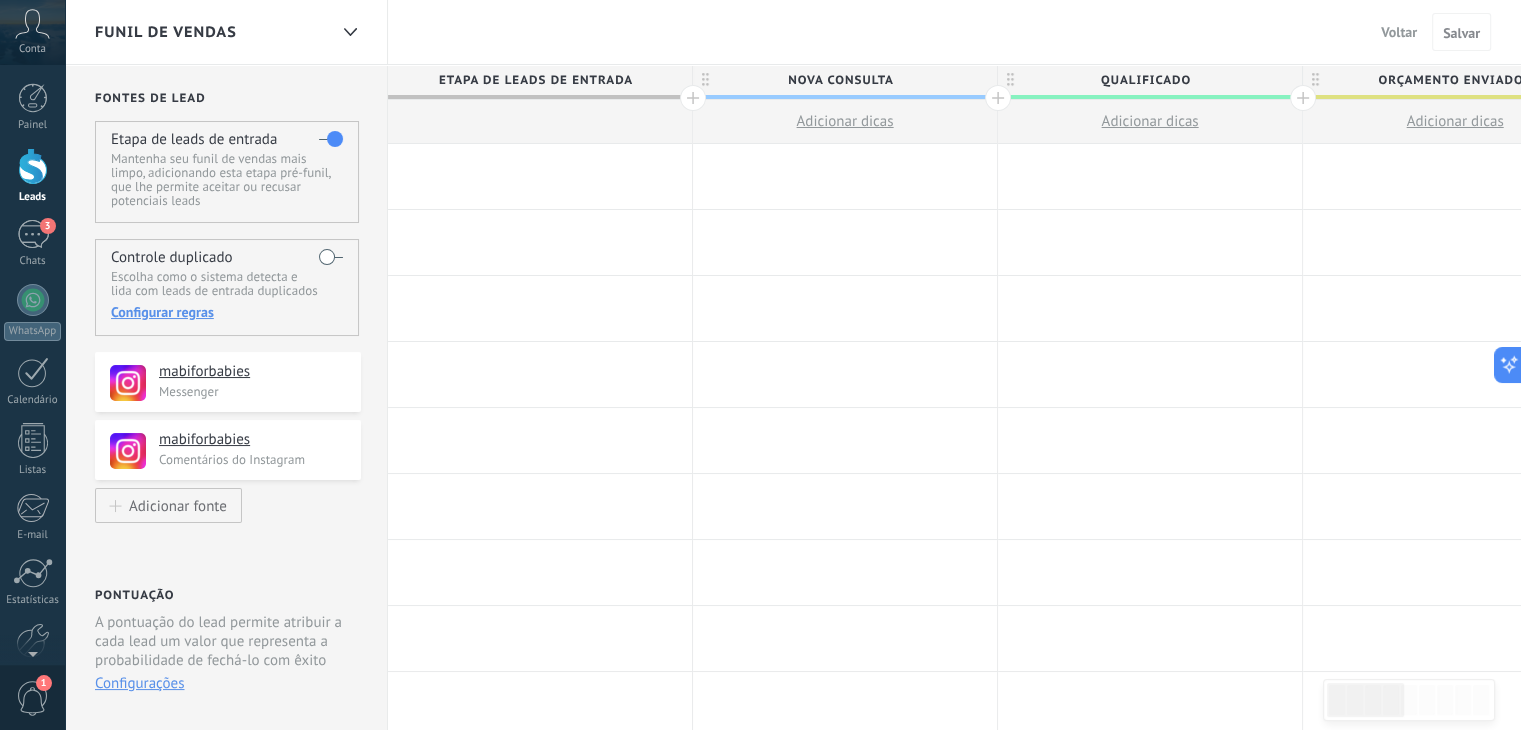 click at bounding box center (540, 176) 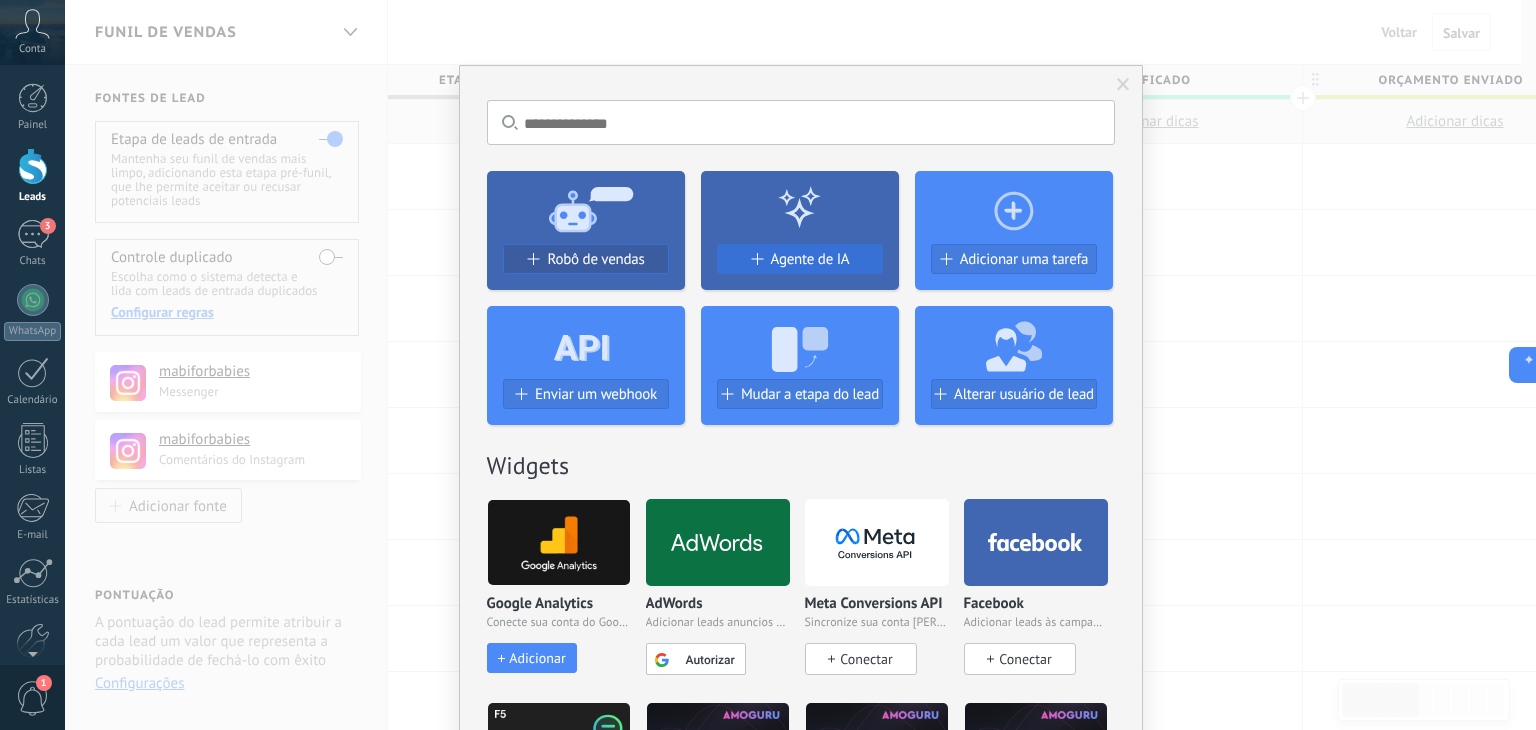 click on "Agente de IA" at bounding box center (810, 259) 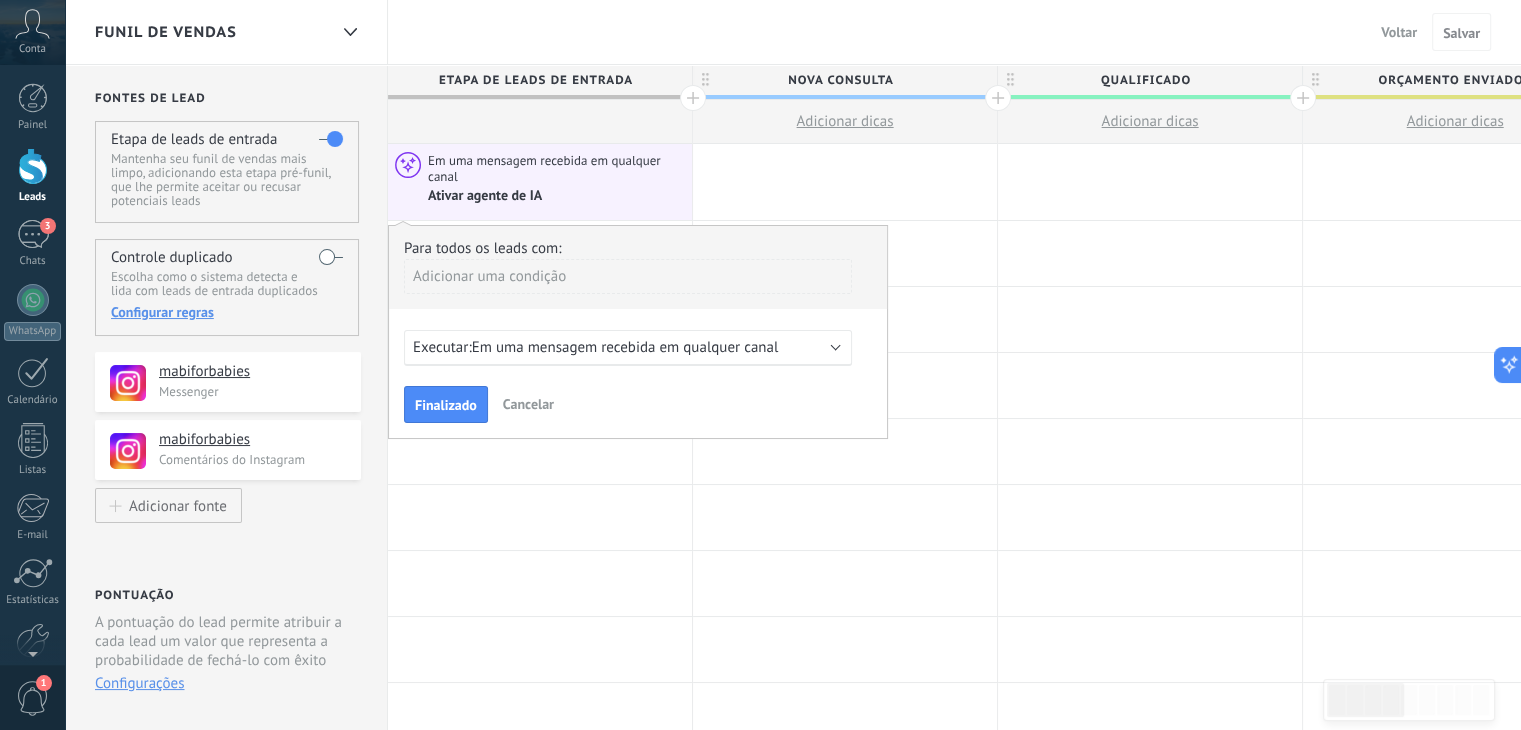click at bounding box center (836, 346) 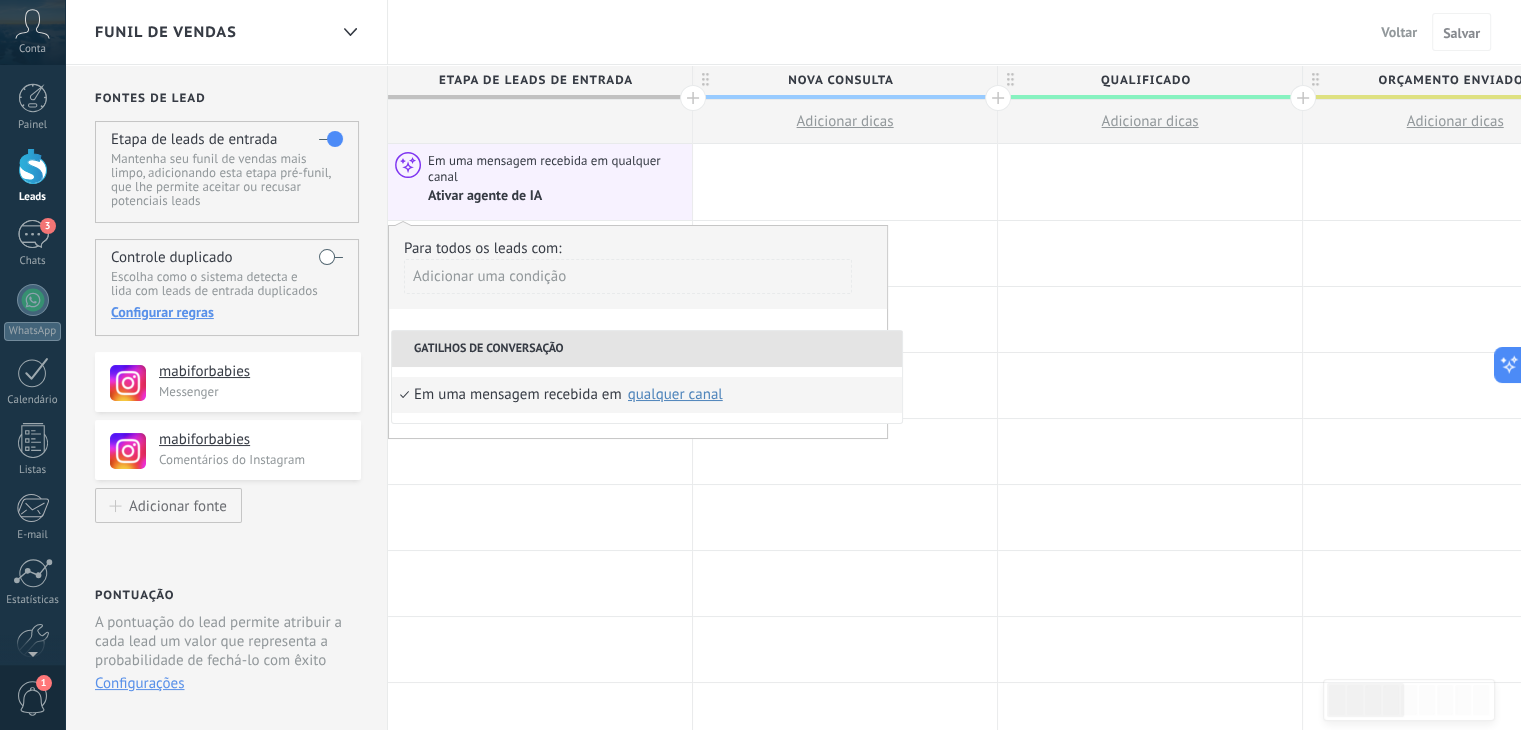click on "Em uma mensagem recebida em" at bounding box center (518, 395) 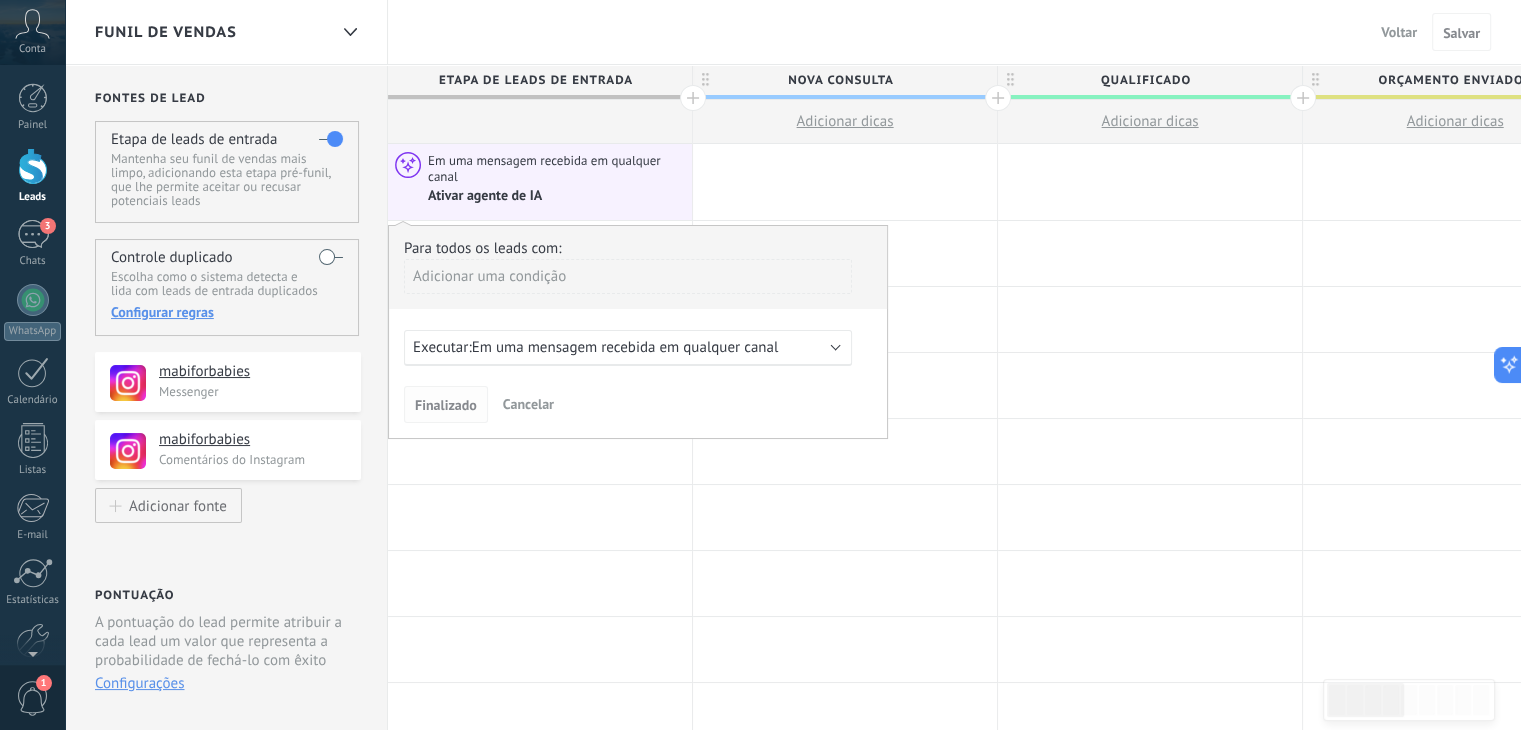 click on "Finalizado" at bounding box center [446, 405] 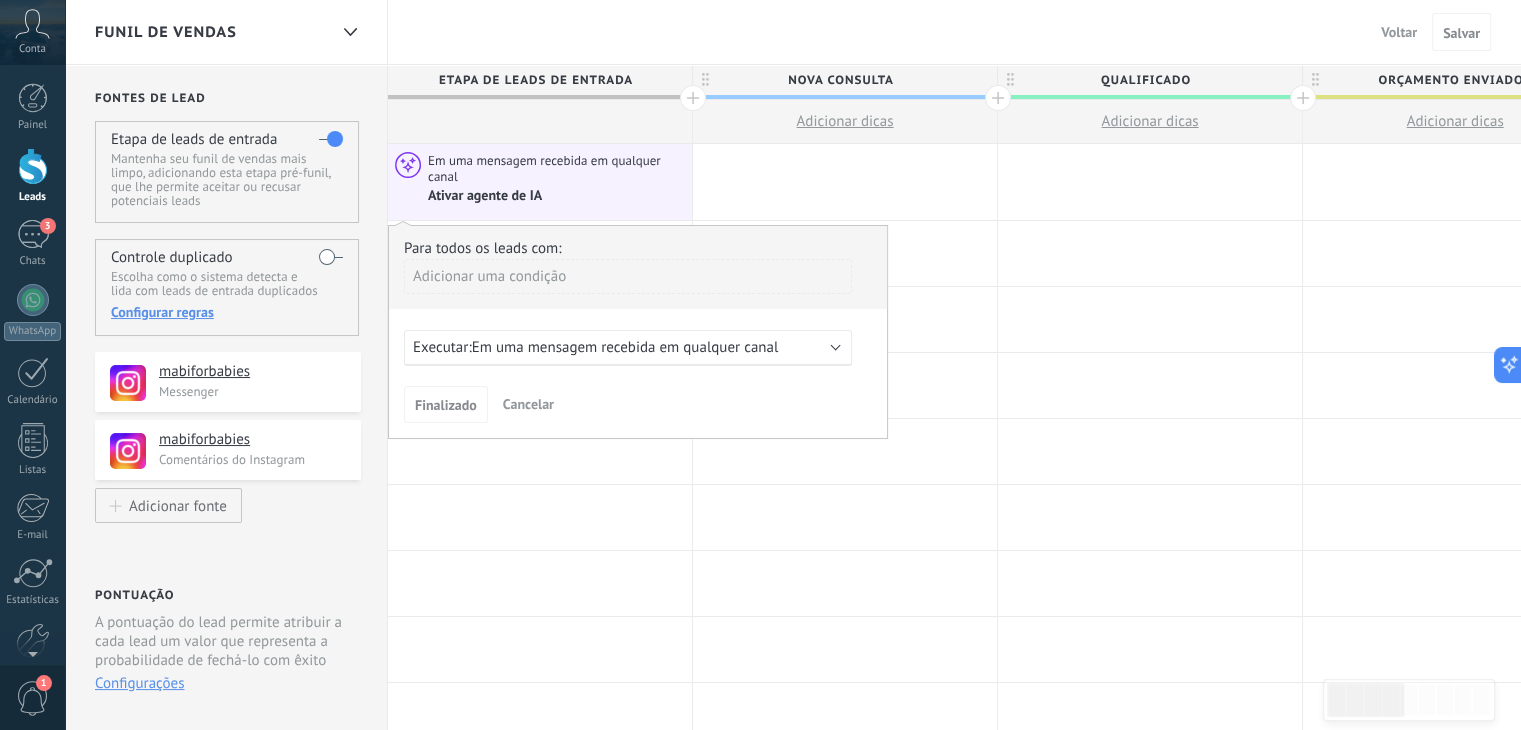 click on "Em uma mensagem recebida em qualquer canal" at bounding box center (625, 347) 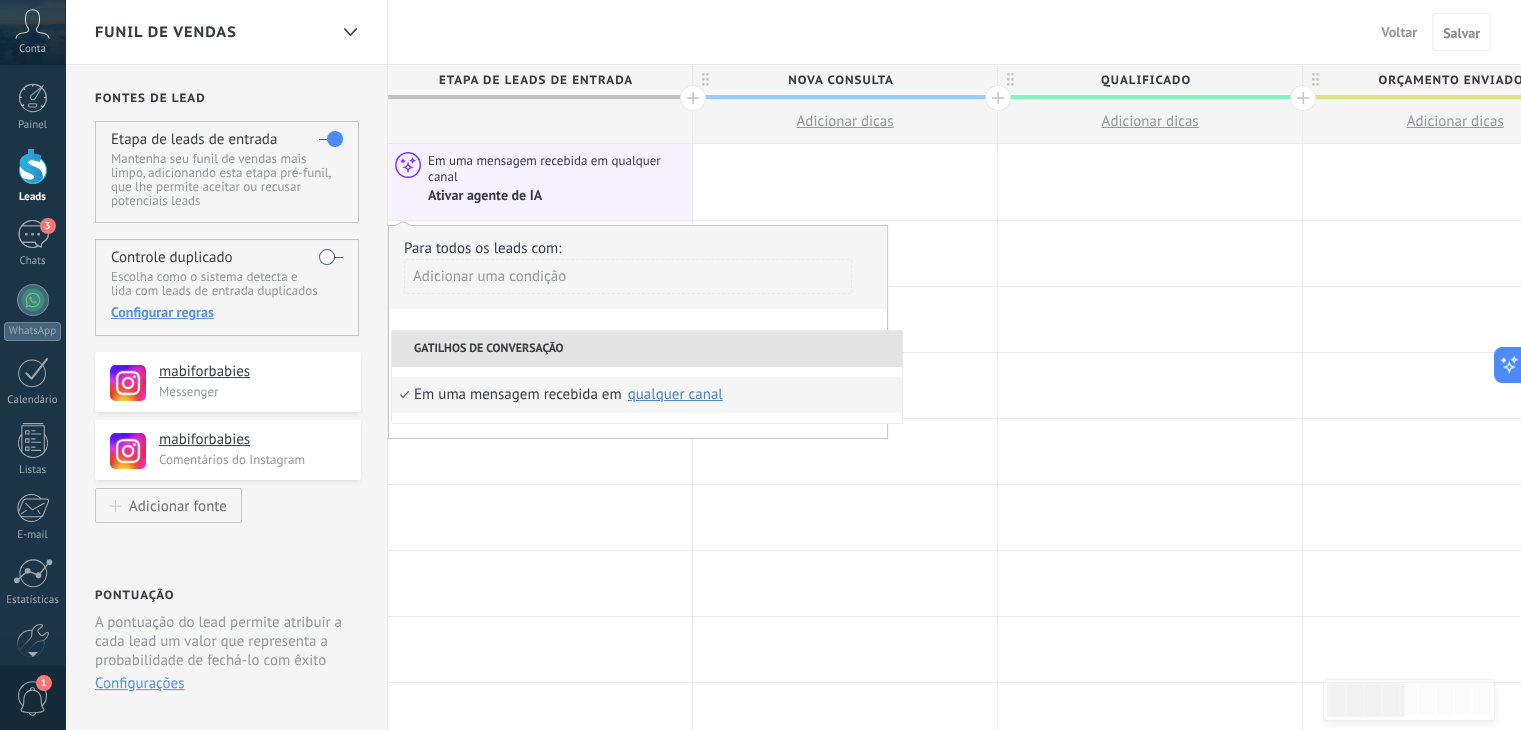 click on "qualquer canal" at bounding box center (675, 394) 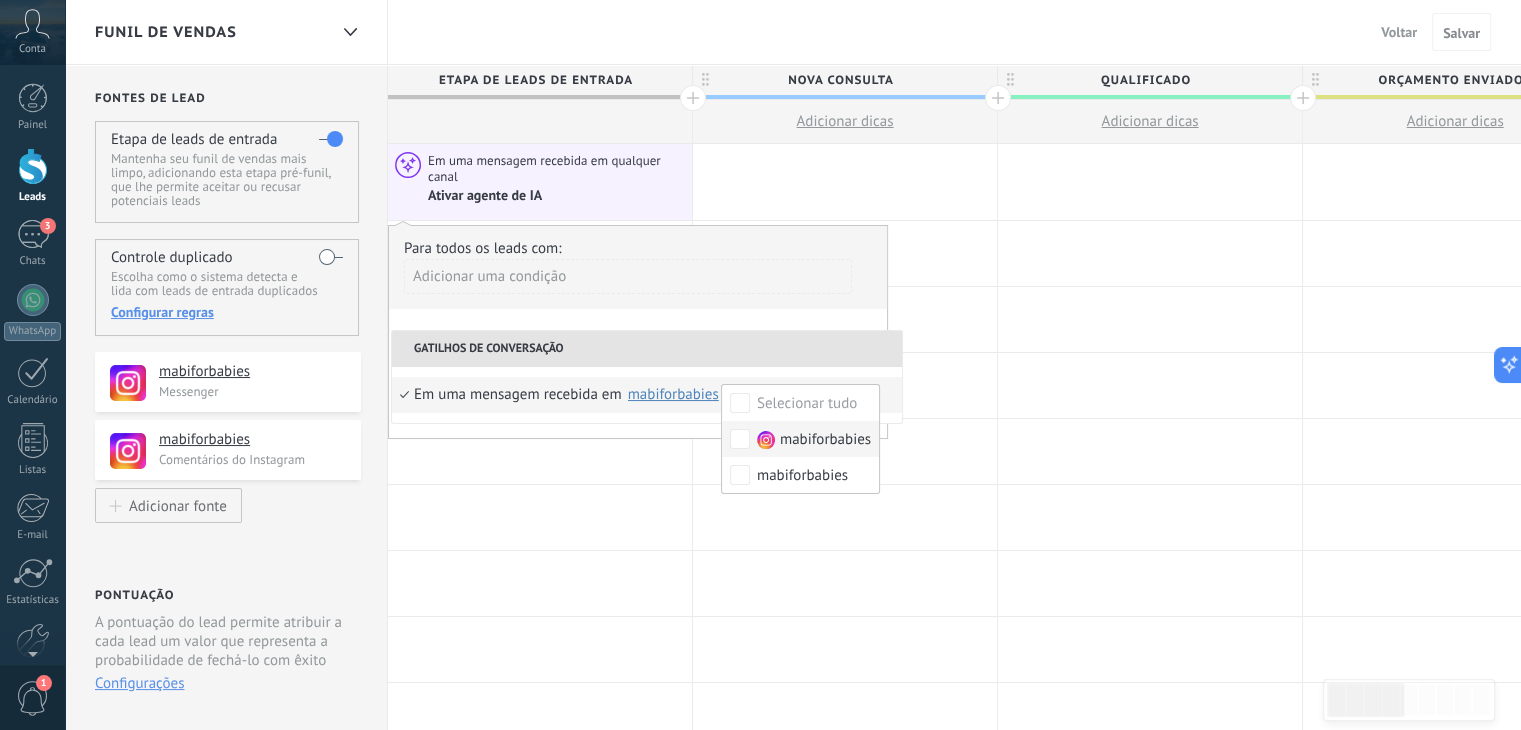 scroll, scrollTop: 0, scrollLeft: 0, axis: both 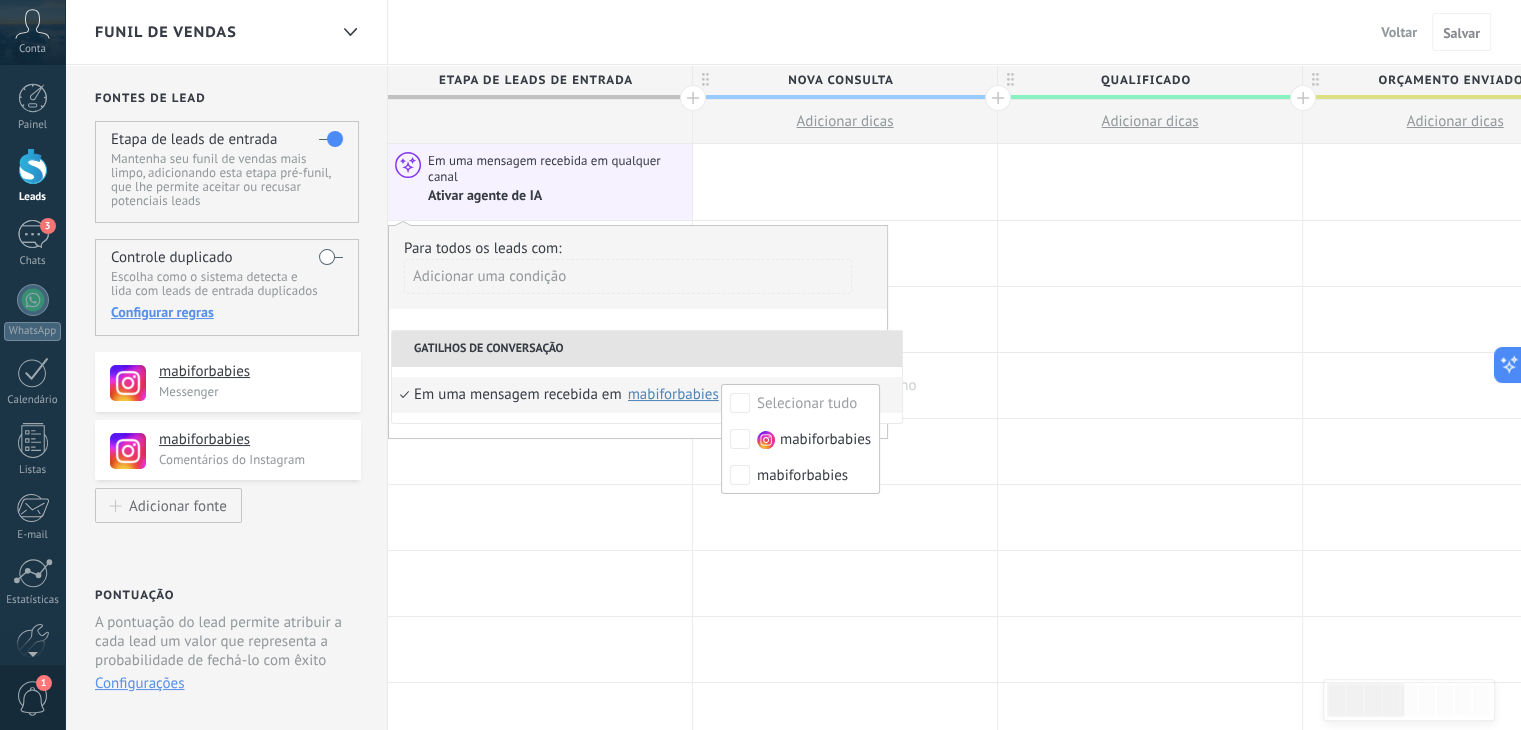 click at bounding box center [845, 385] 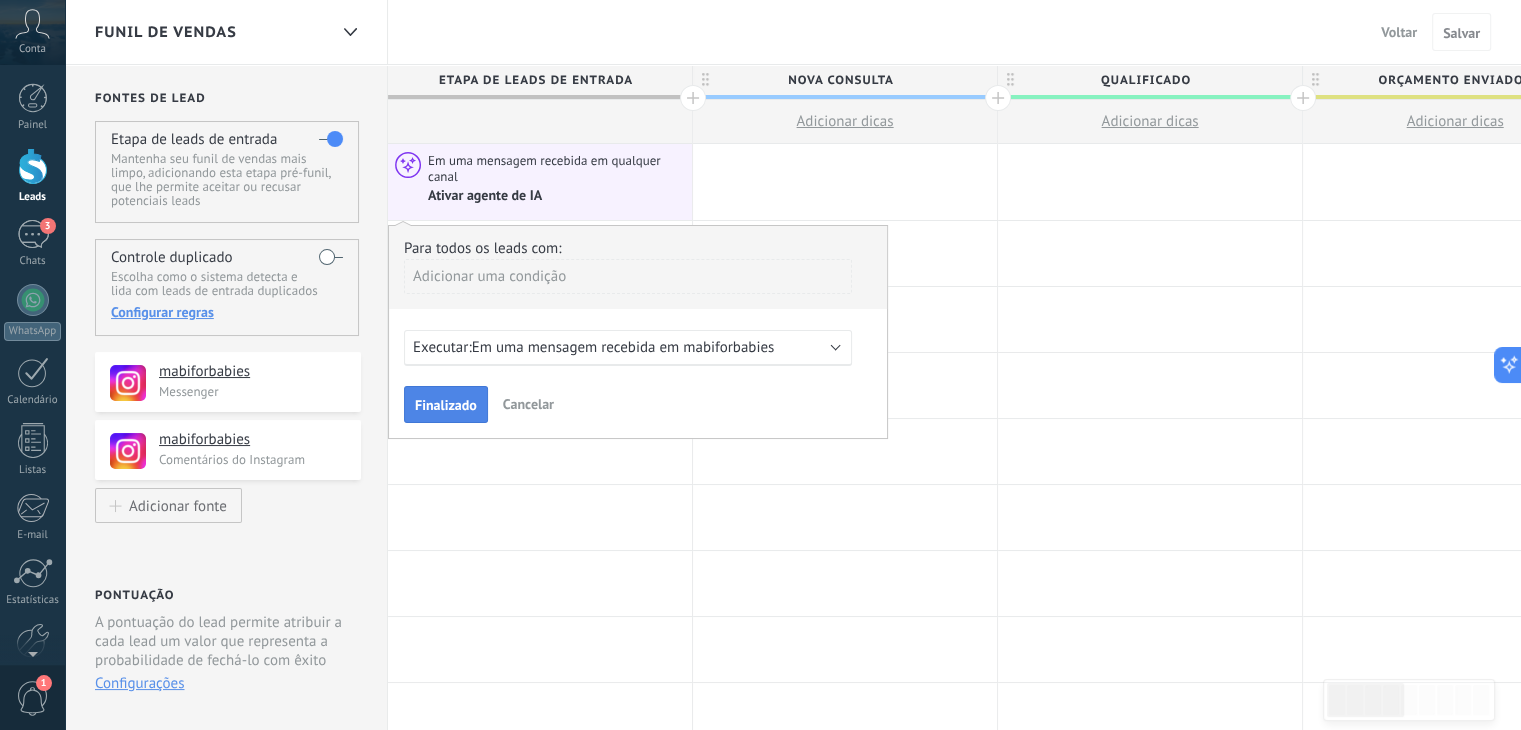 click on "Finalizado" at bounding box center (446, 405) 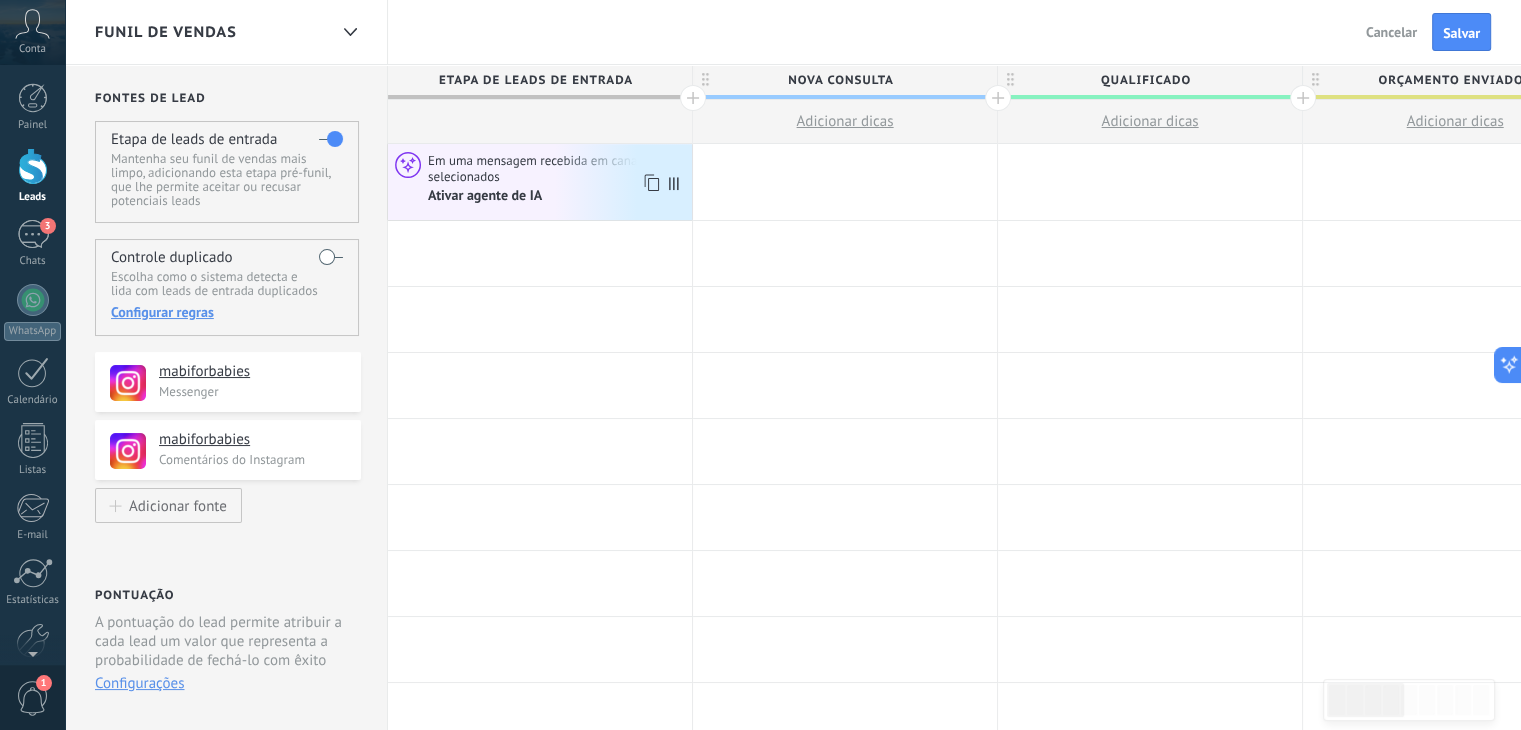 click on "Em uma mensagem recebida em canais selecionados" at bounding box center (557, 168) 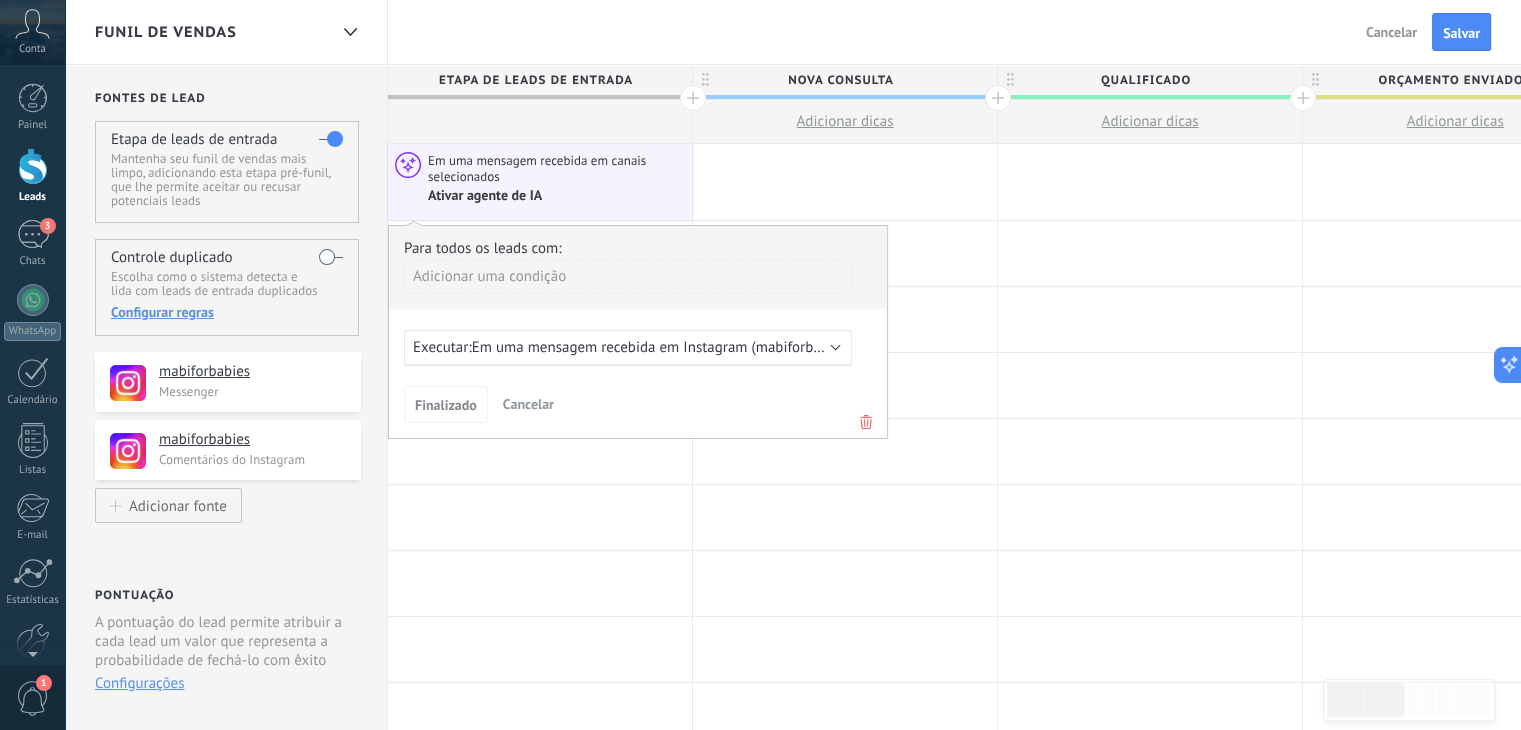 click on "Ativar agente de IA" at bounding box center (486, 196) 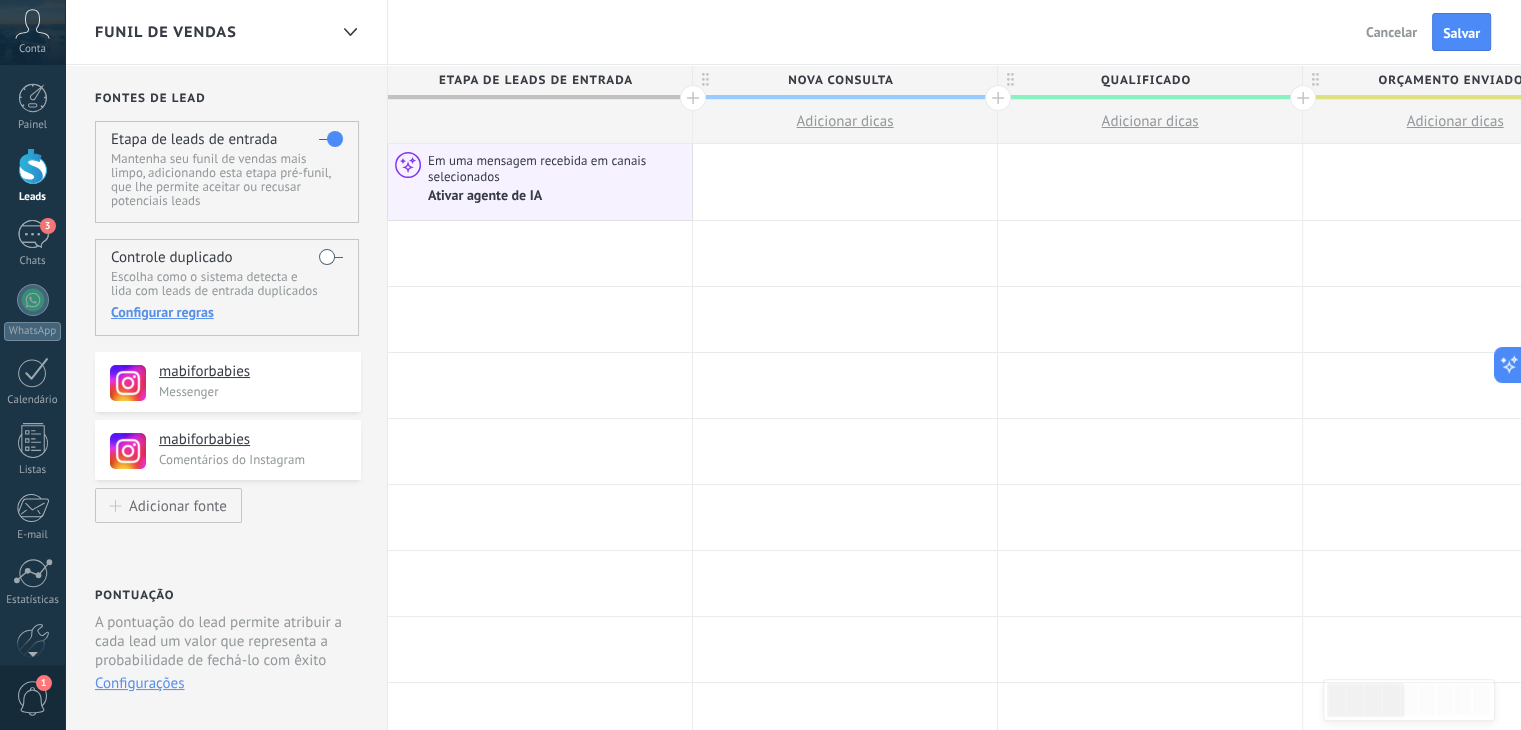 click on "Ativar agente de IA" at bounding box center [486, 196] 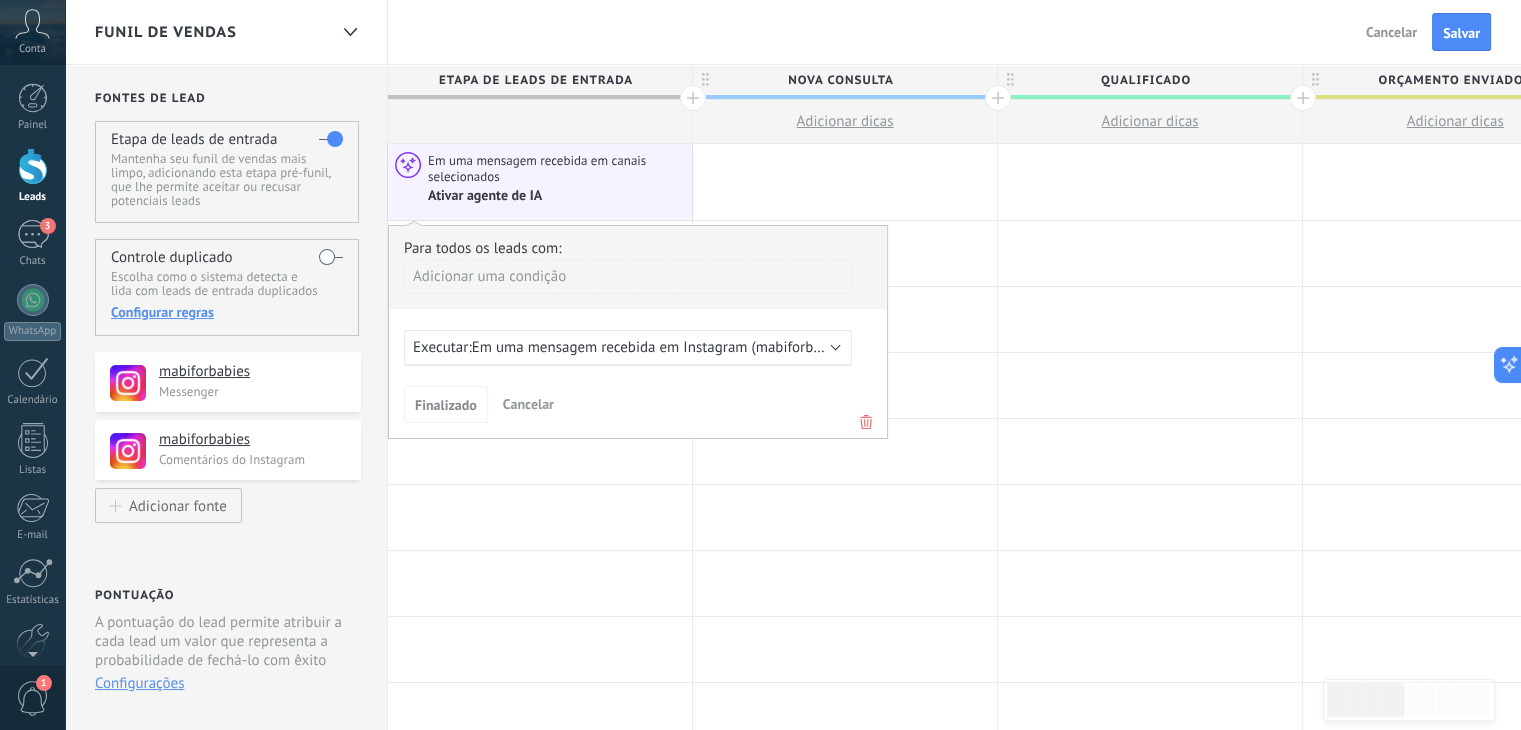click on "Ativar agente de IA" at bounding box center (486, 196) 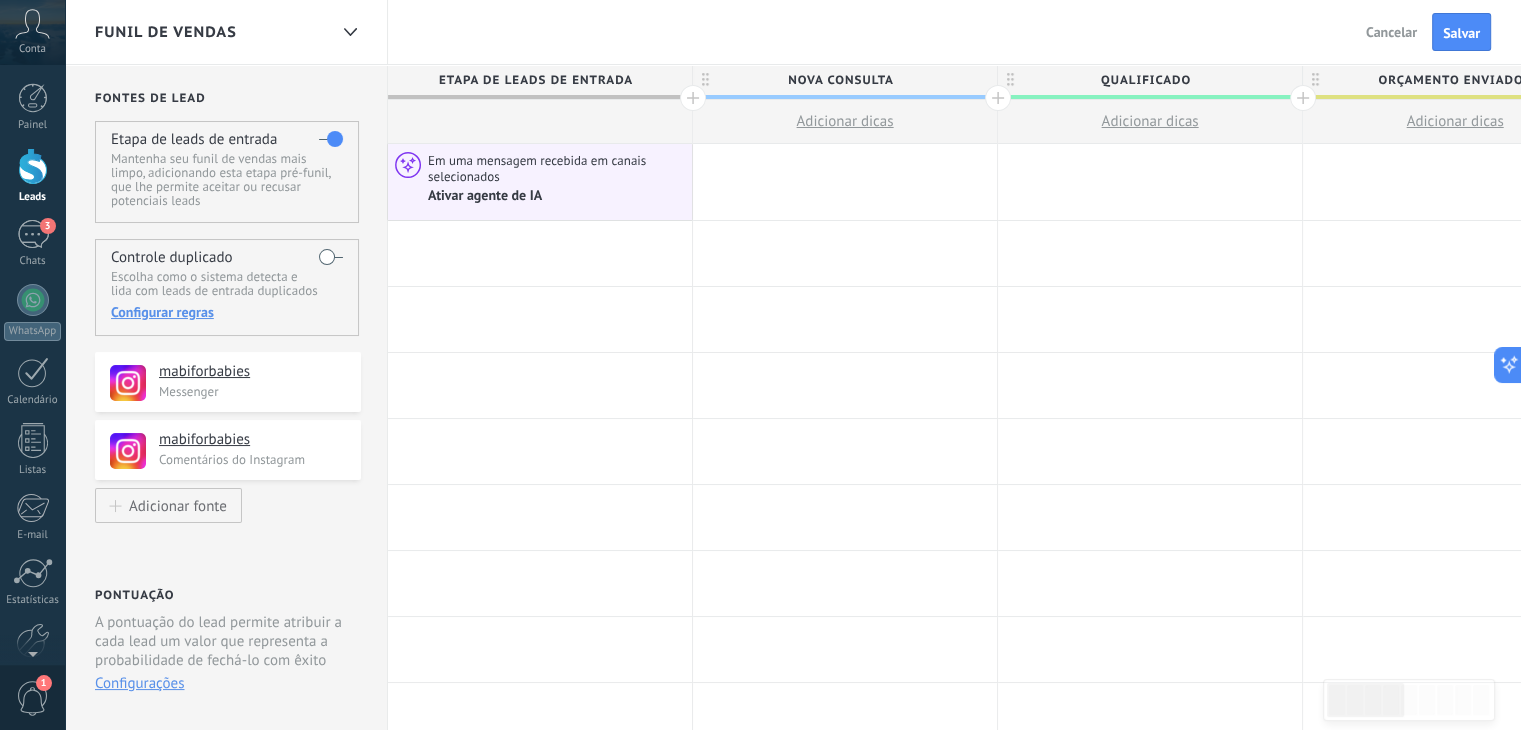 click on "Ativar agente de IA" at bounding box center (486, 196) 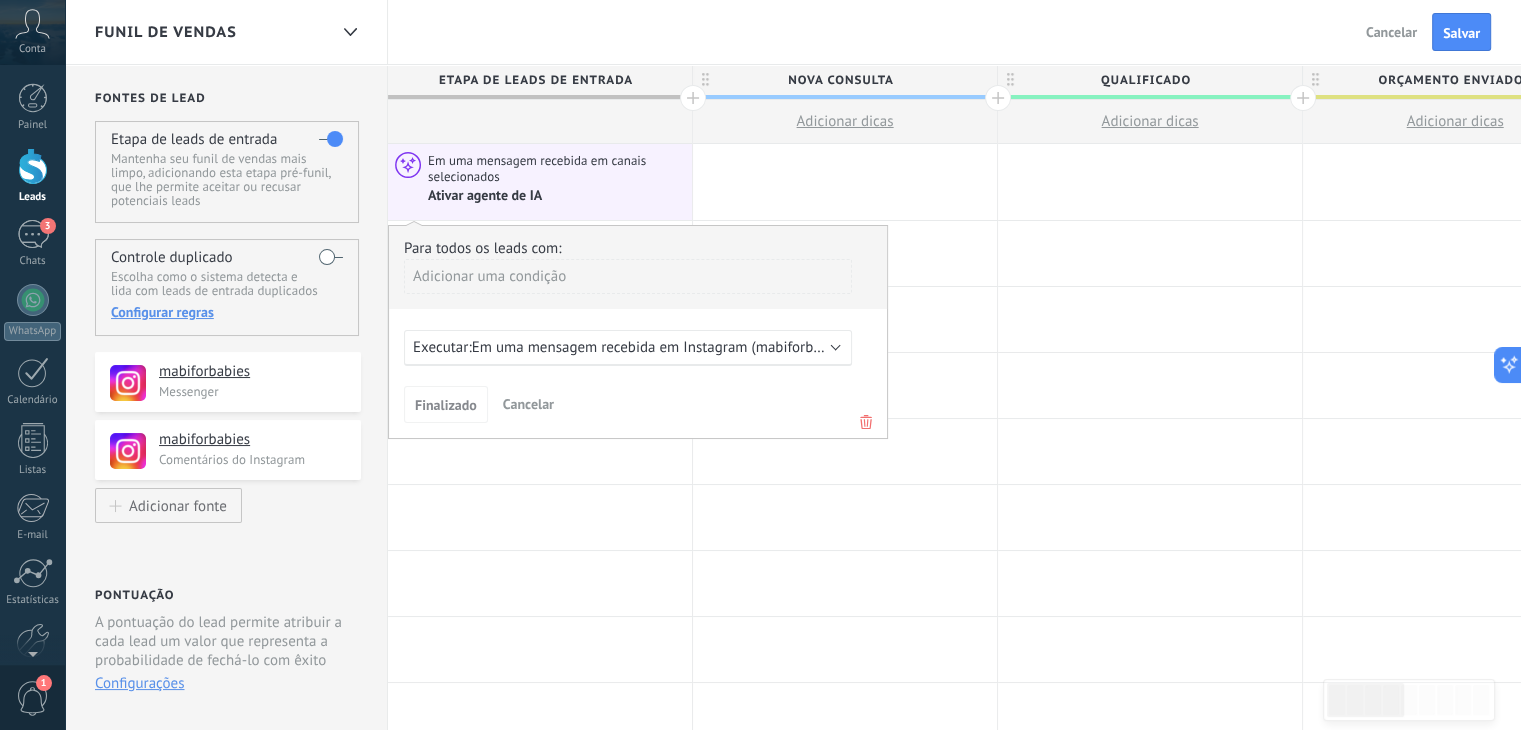 click on "Cancelar" at bounding box center [528, 404] 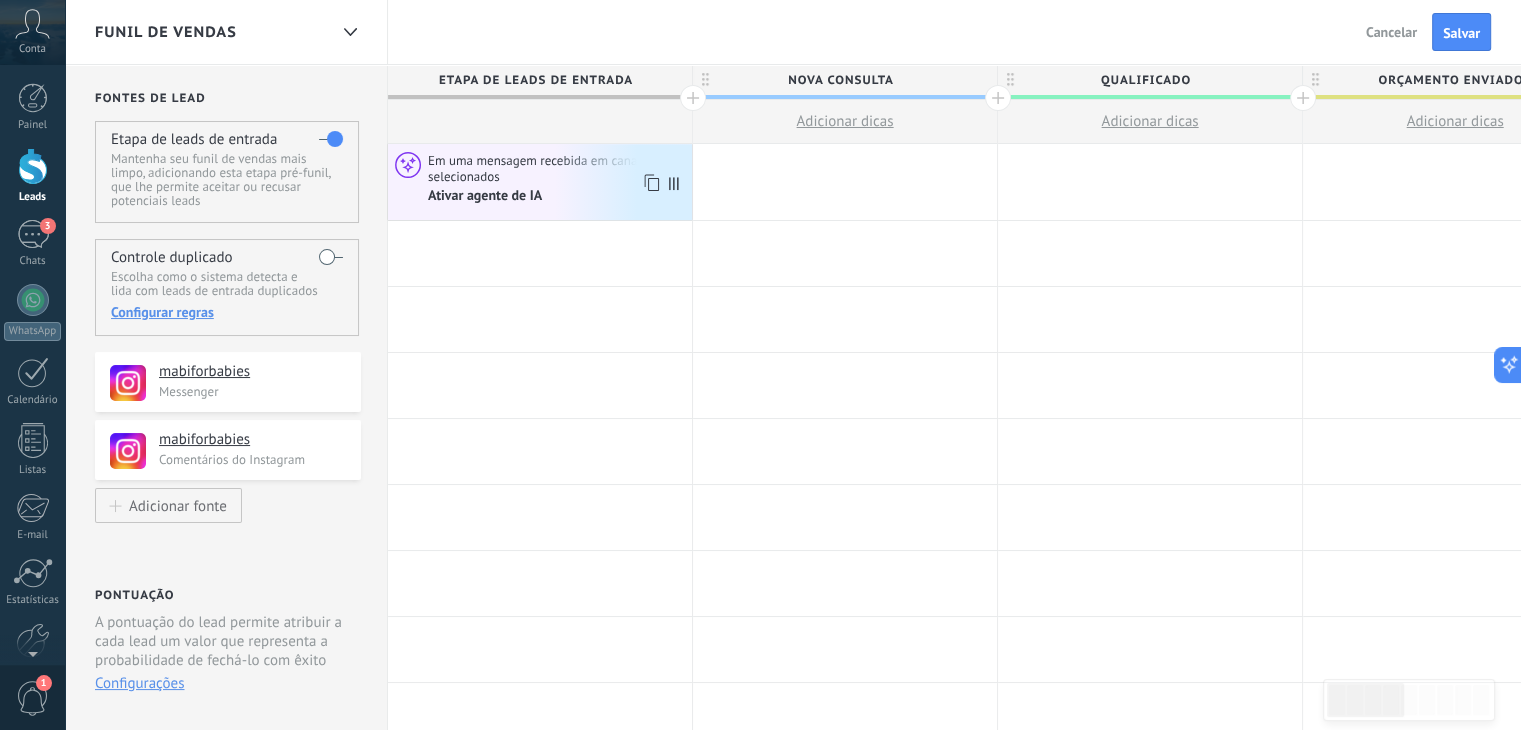 click 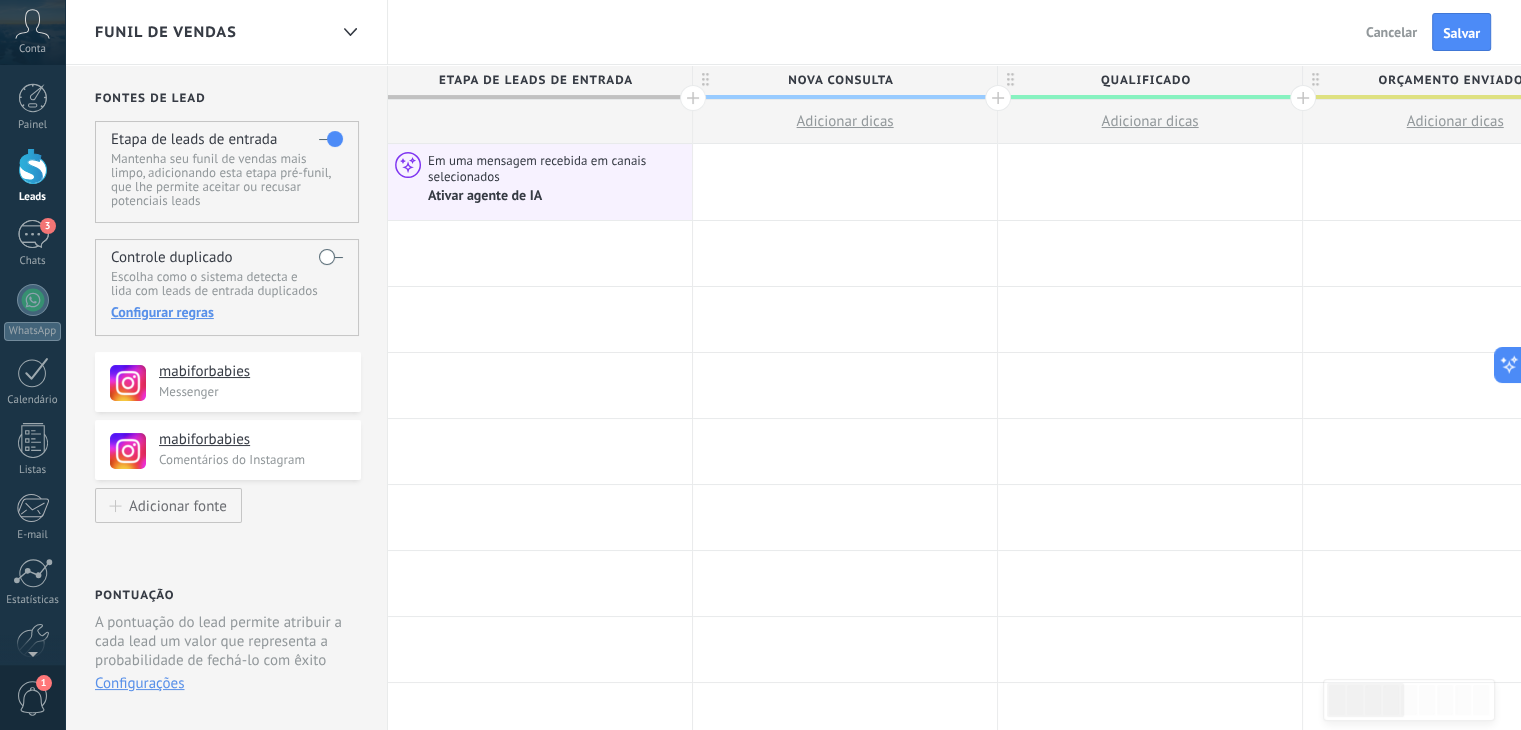 drag, startPoint x: 671, startPoint y: 185, endPoint x: 624, endPoint y: 181, distance: 47.169907 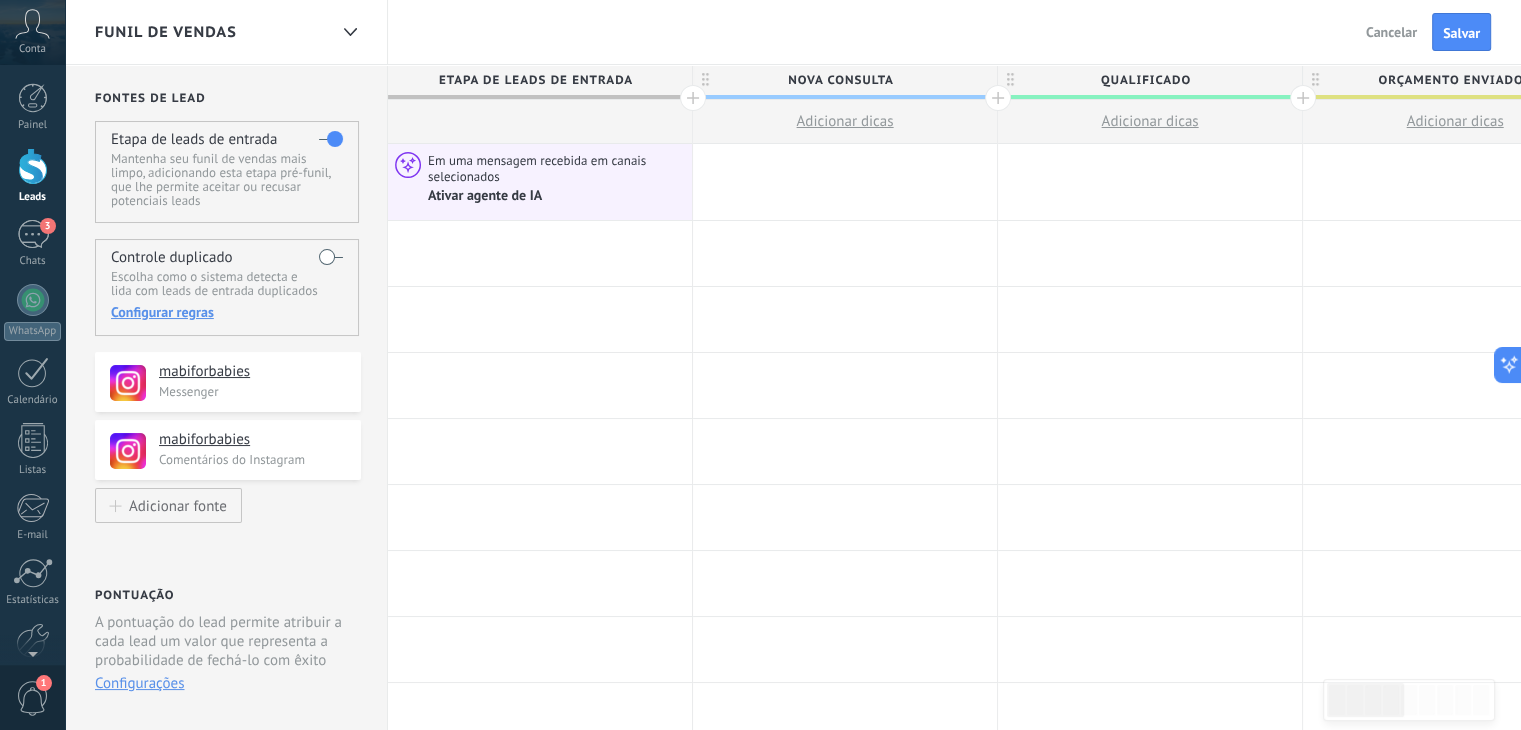click on "Em uma mensagem recebida em canais selecionados" at bounding box center (557, 168) 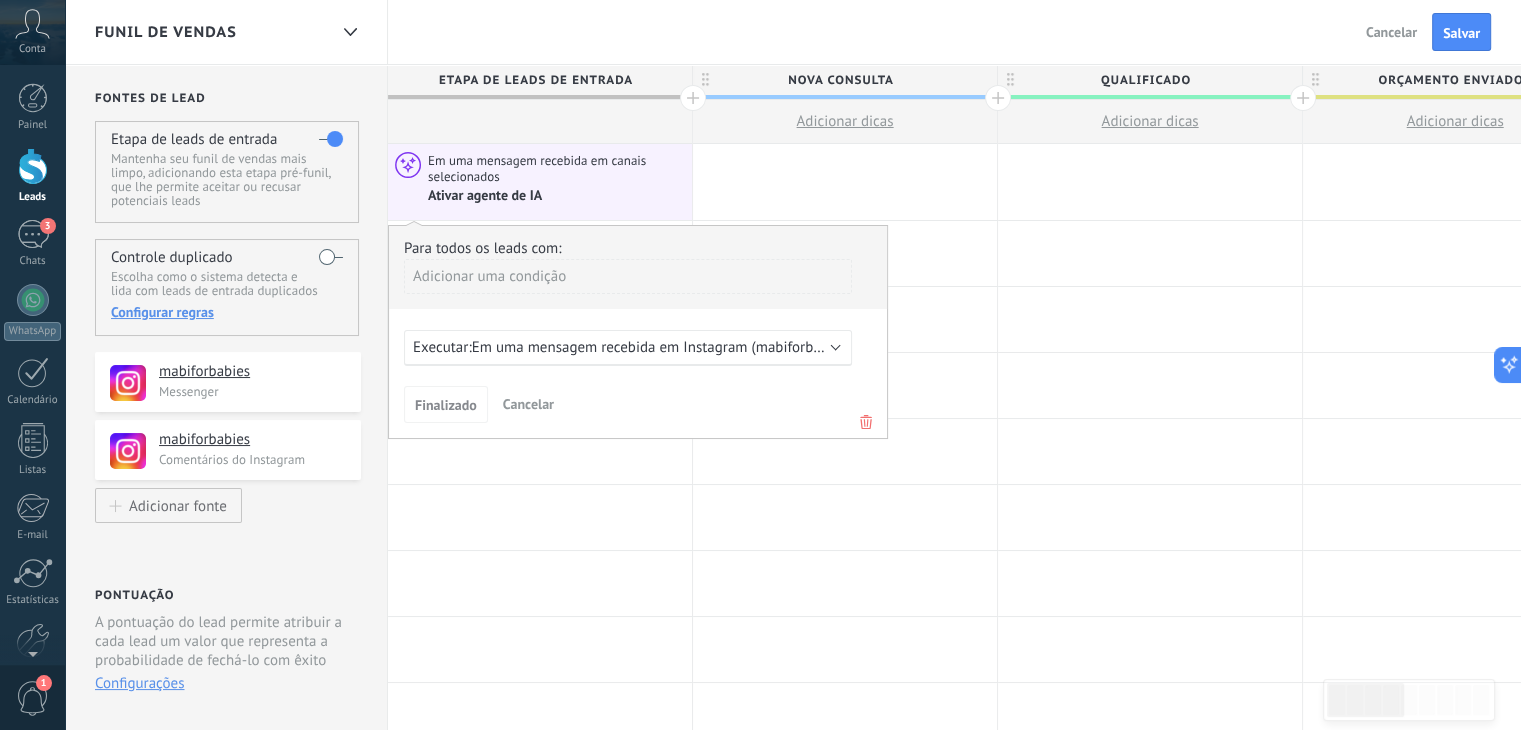 click at bounding box center [693, 98] 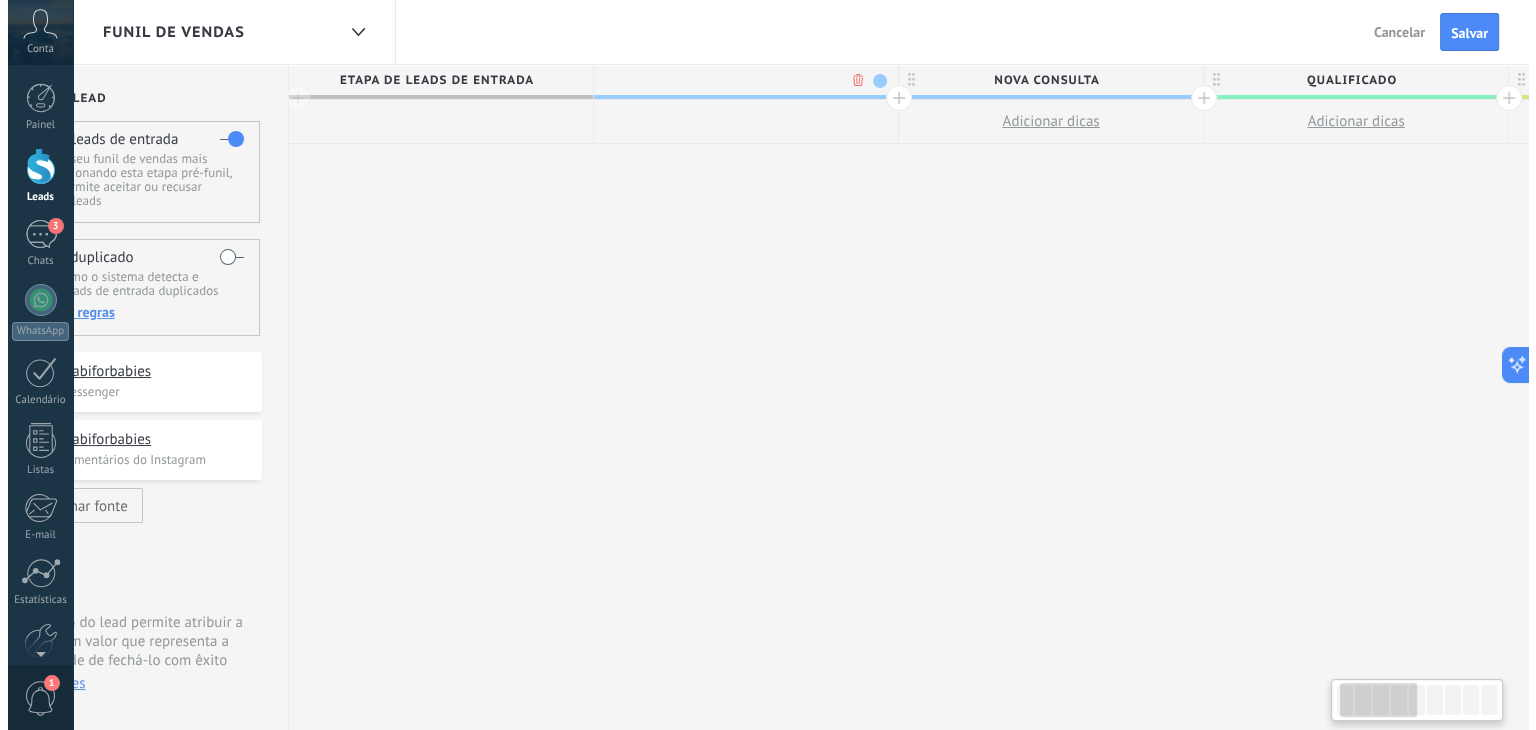 scroll, scrollTop: 0, scrollLeft: 148, axis: horizontal 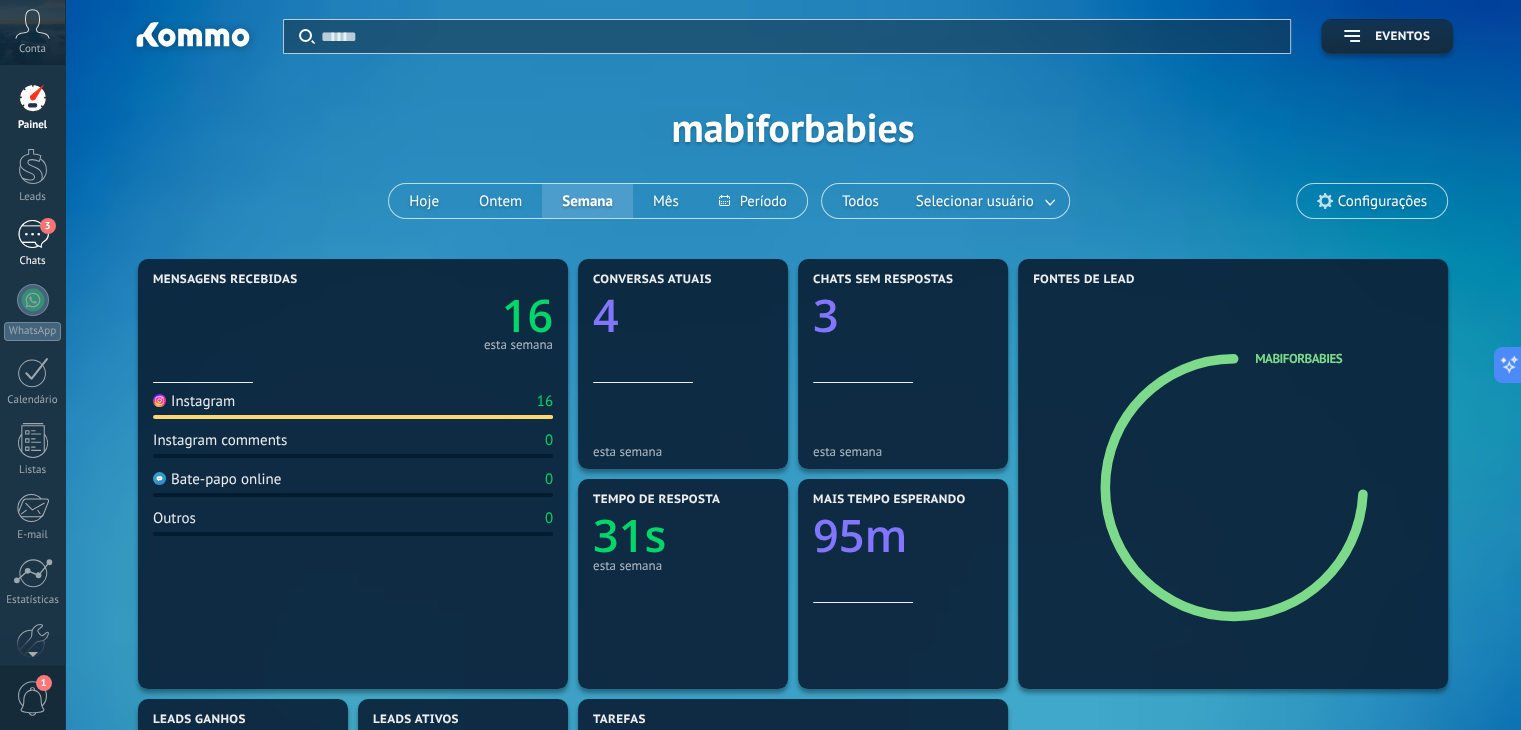 click on "3" at bounding box center [33, 234] 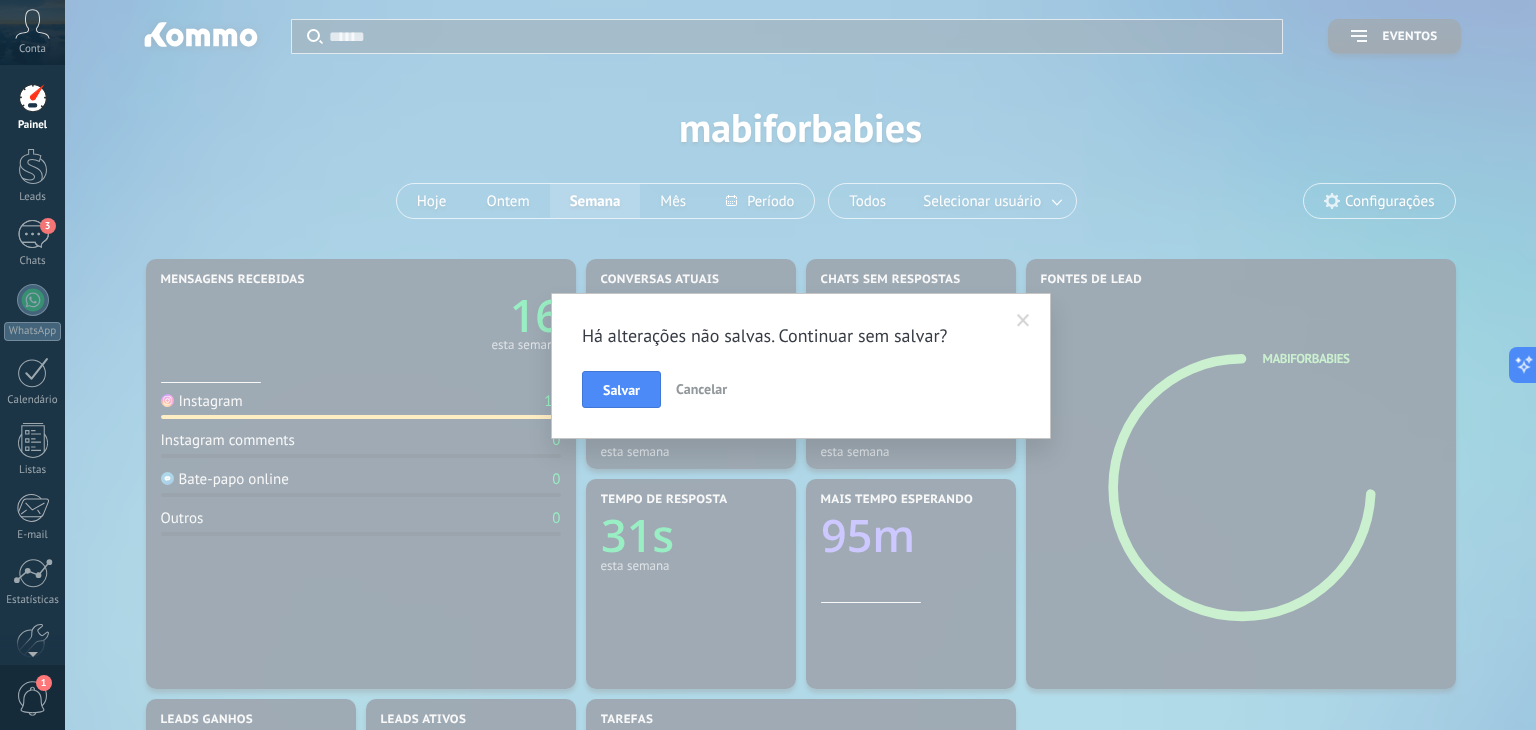 click on "Cancelar" at bounding box center (701, 389) 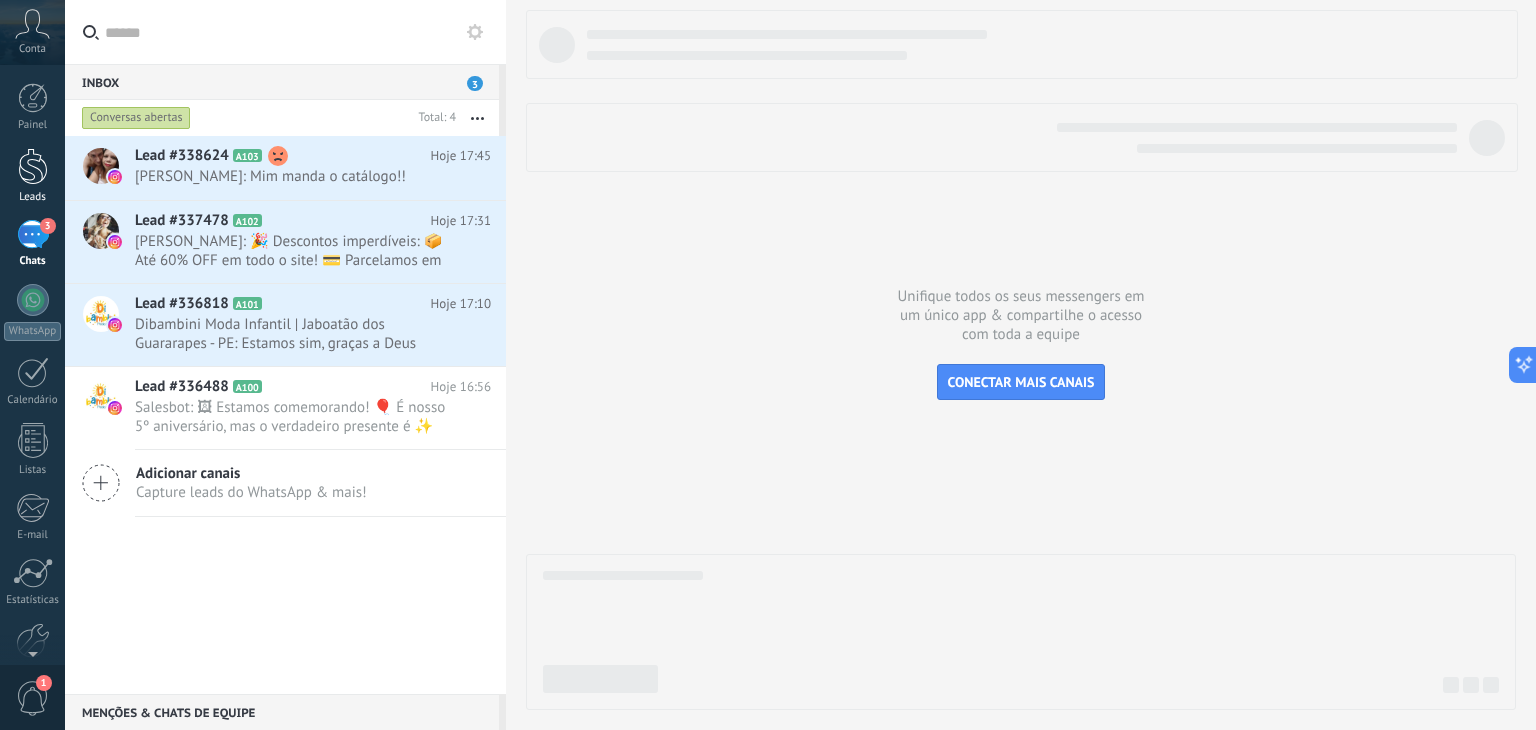 click at bounding box center [33, 166] 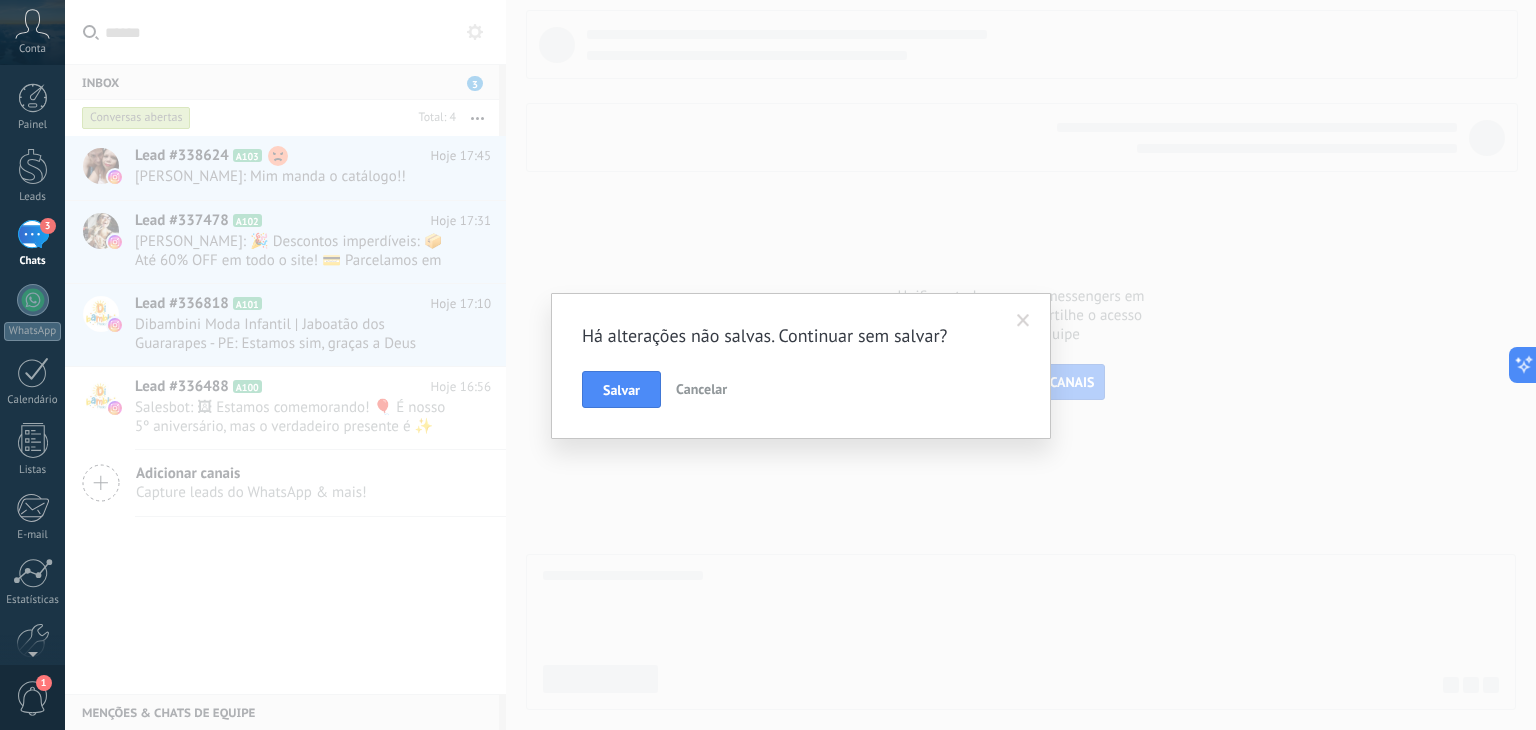 click on "Cancelar" at bounding box center [701, 389] 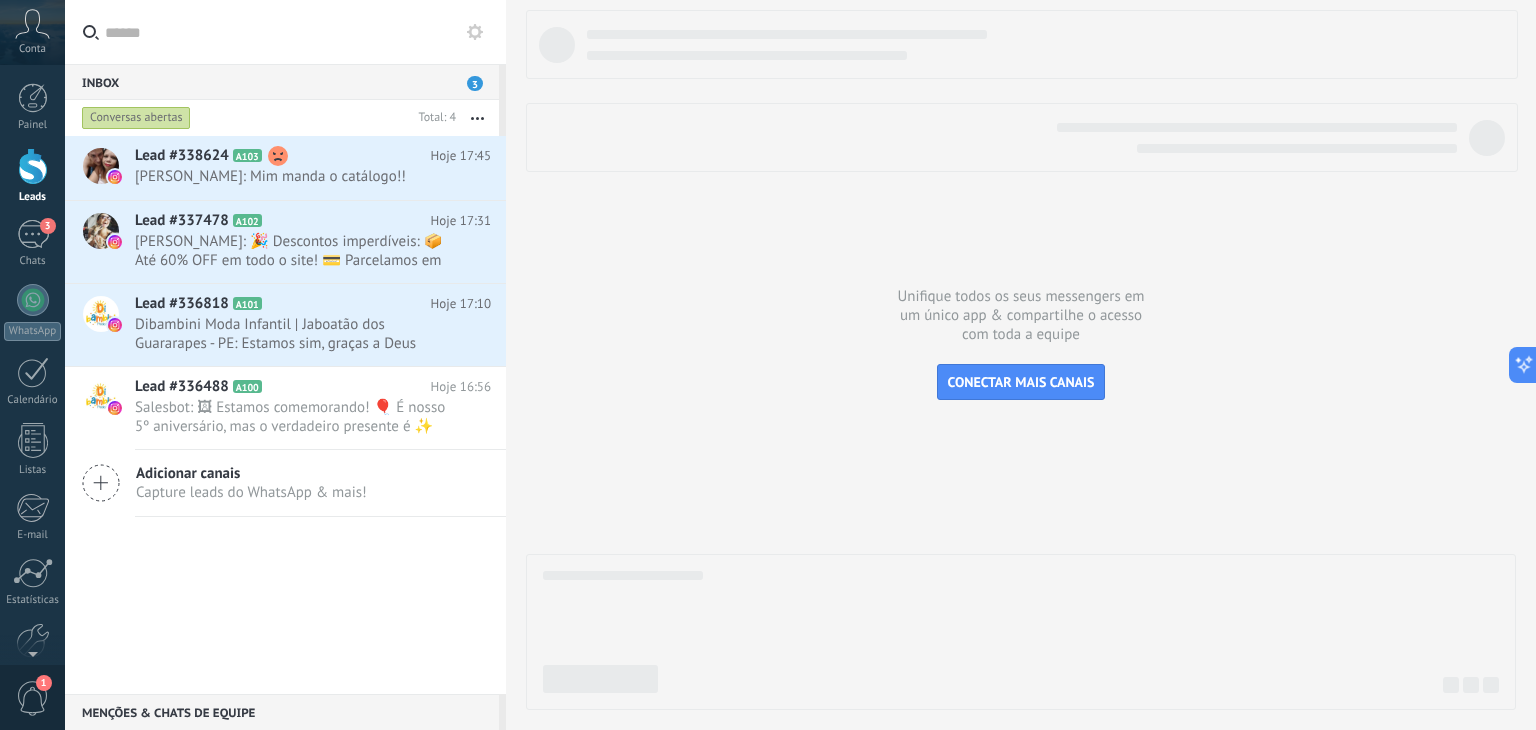 click at bounding box center [33, 166] 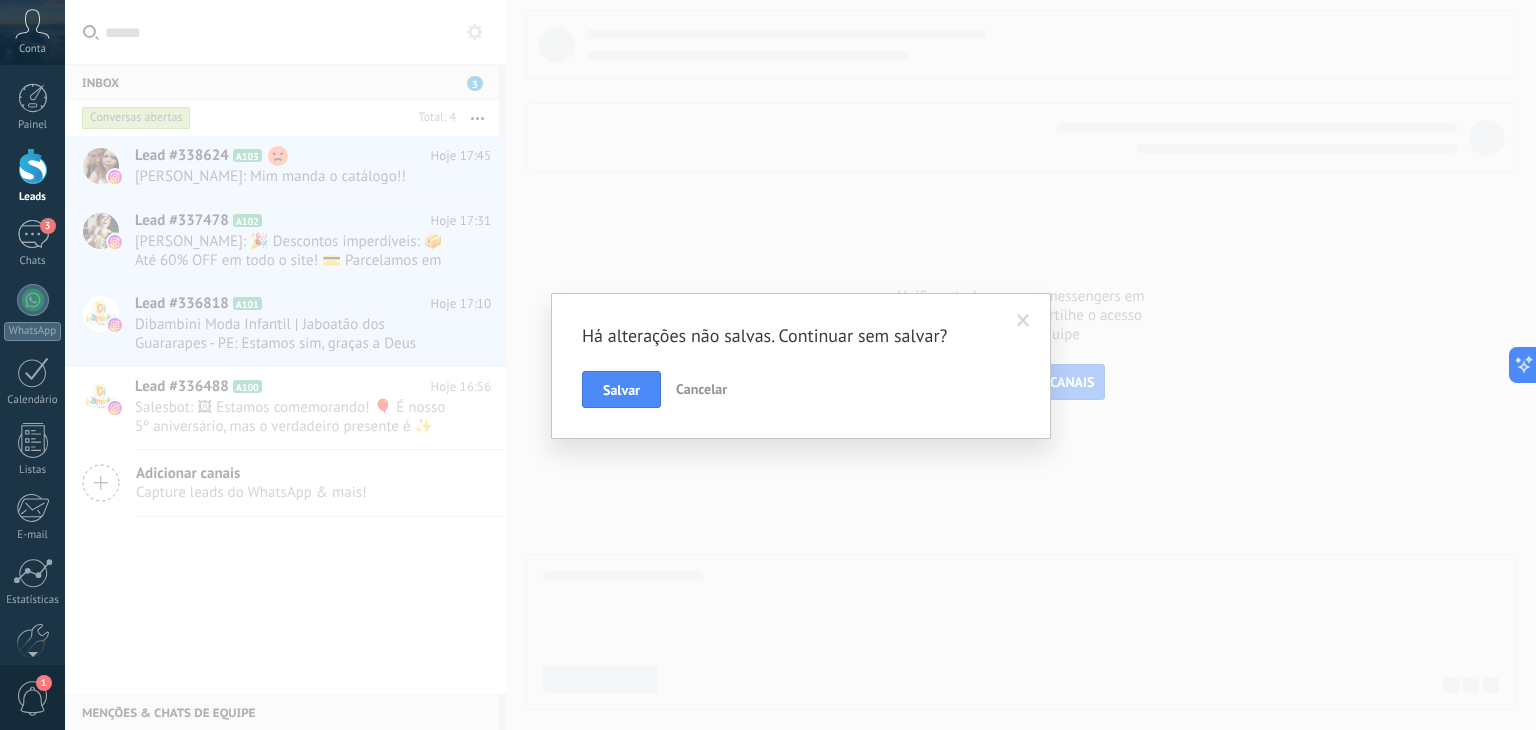 click on "Cancelar" at bounding box center (701, 390) 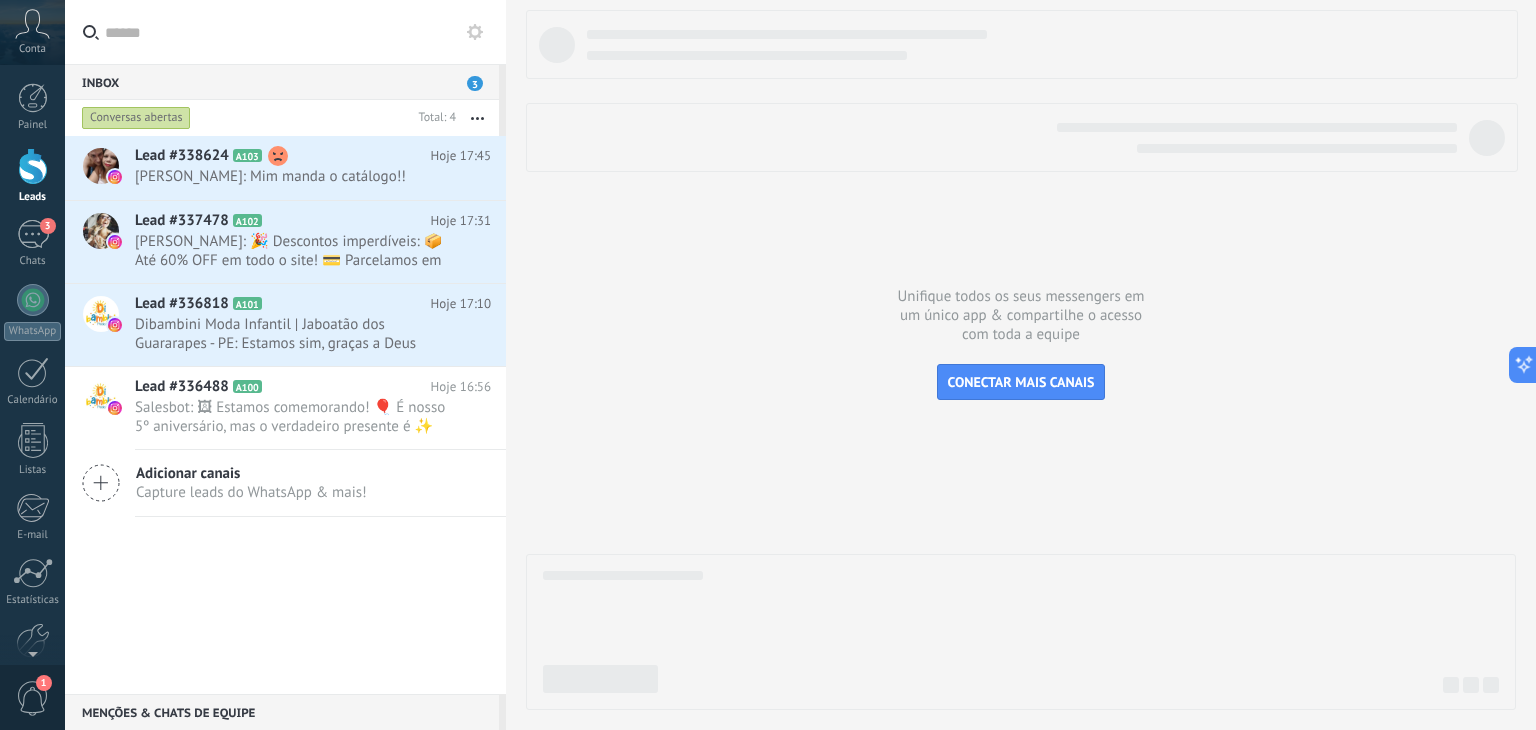 click at bounding box center (33, 166) 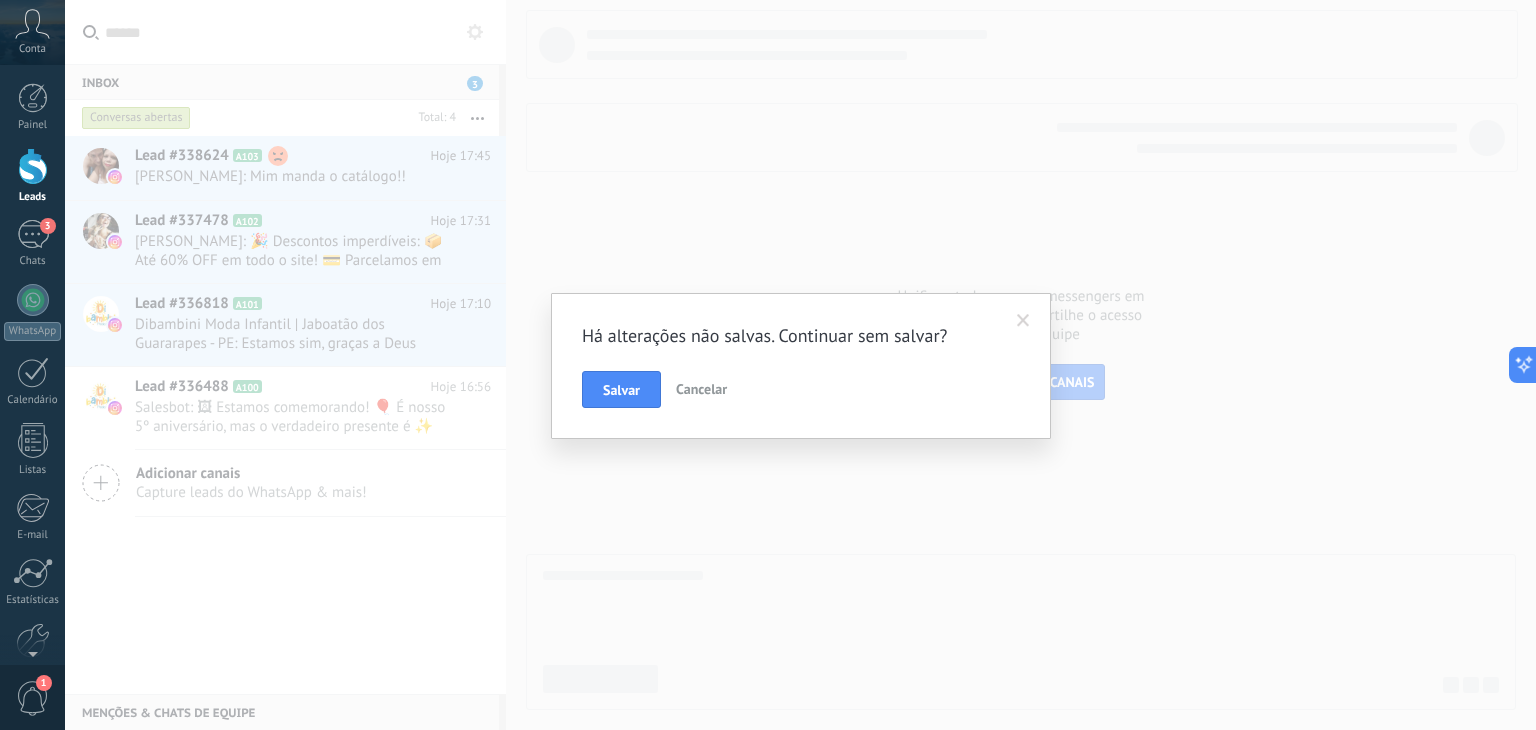 click on "Cancelar" at bounding box center [701, 389] 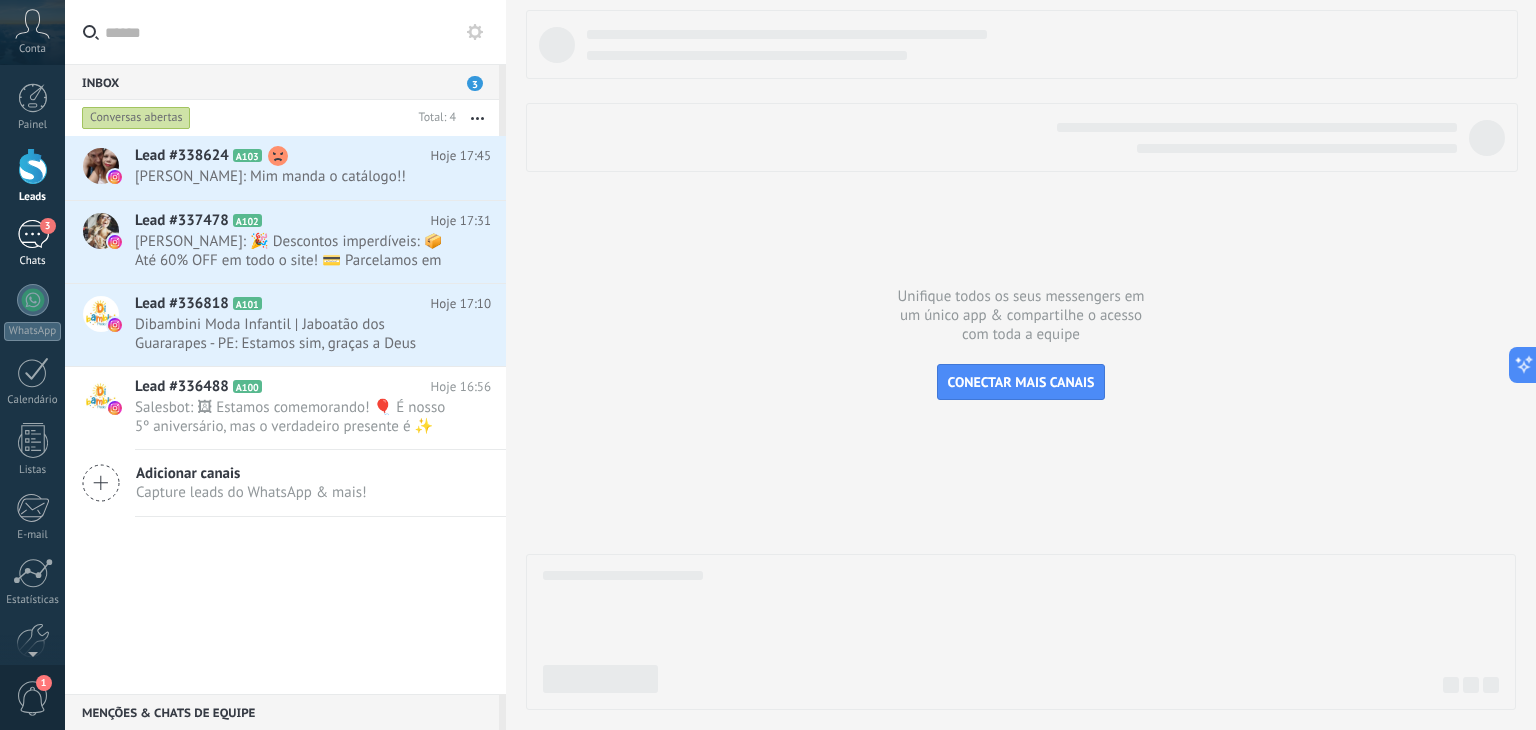 click on "3" at bounding box center (33, 234) 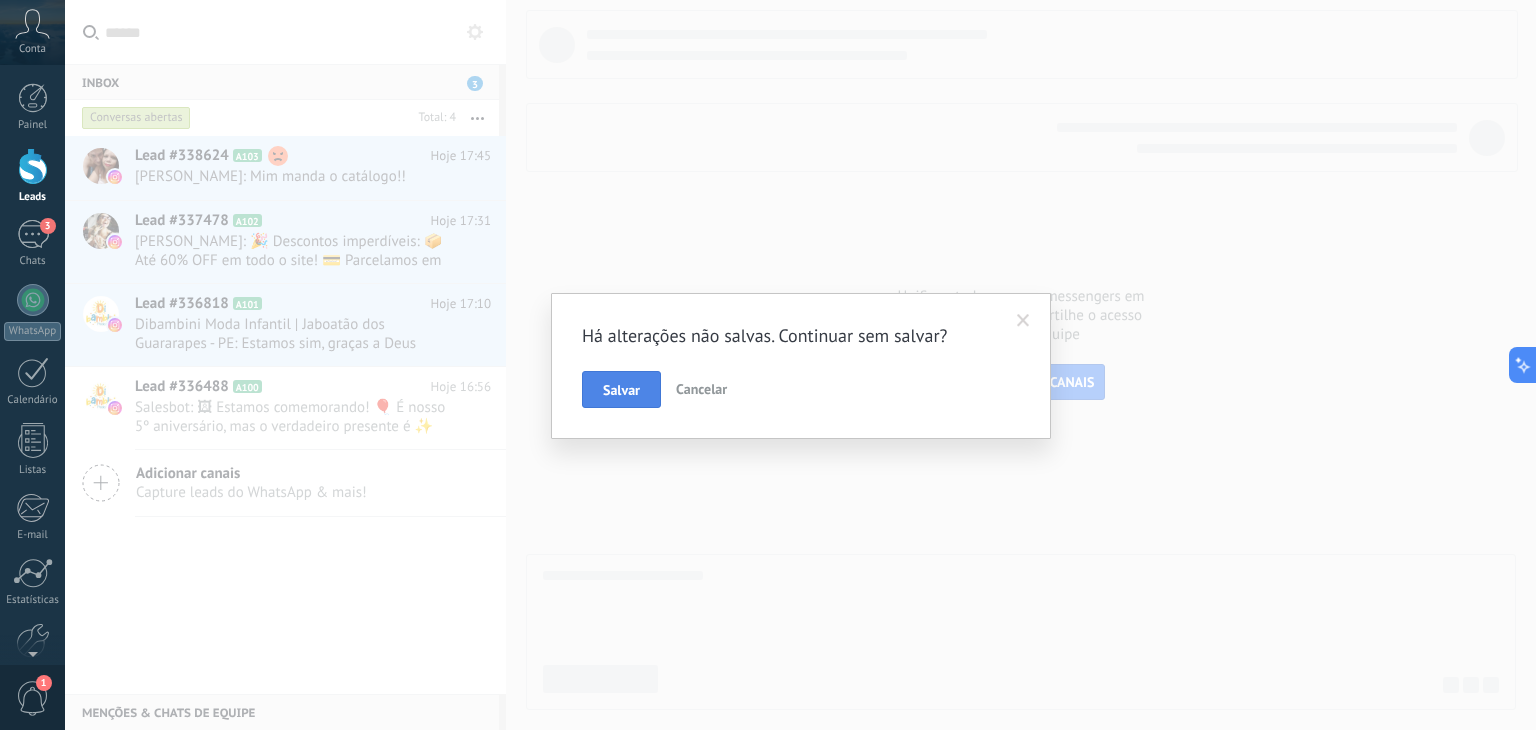 click on "Salvar" at bounding box center (621, 390) 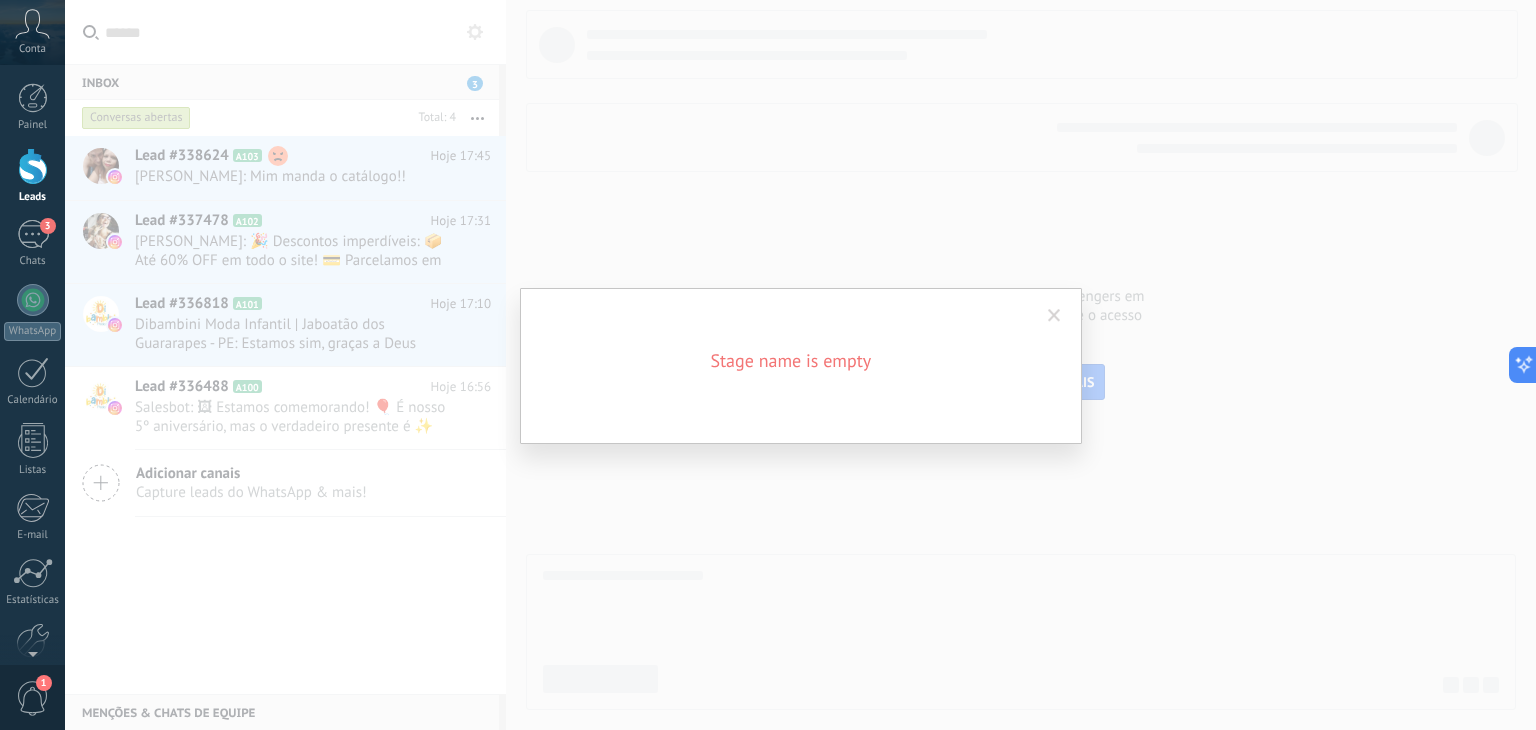 click at bounding box center (1054, 316) 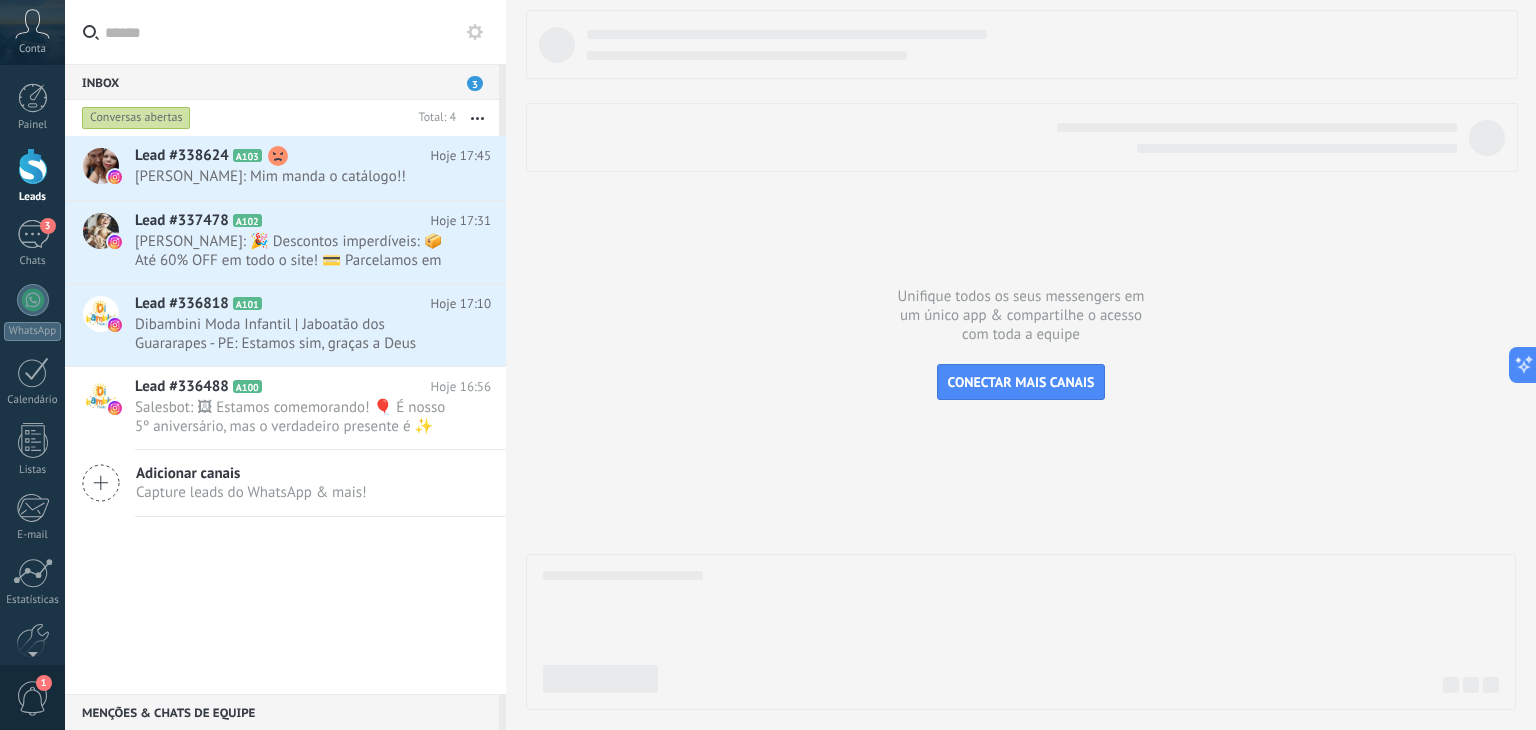 click at bounding box center [33, 166] 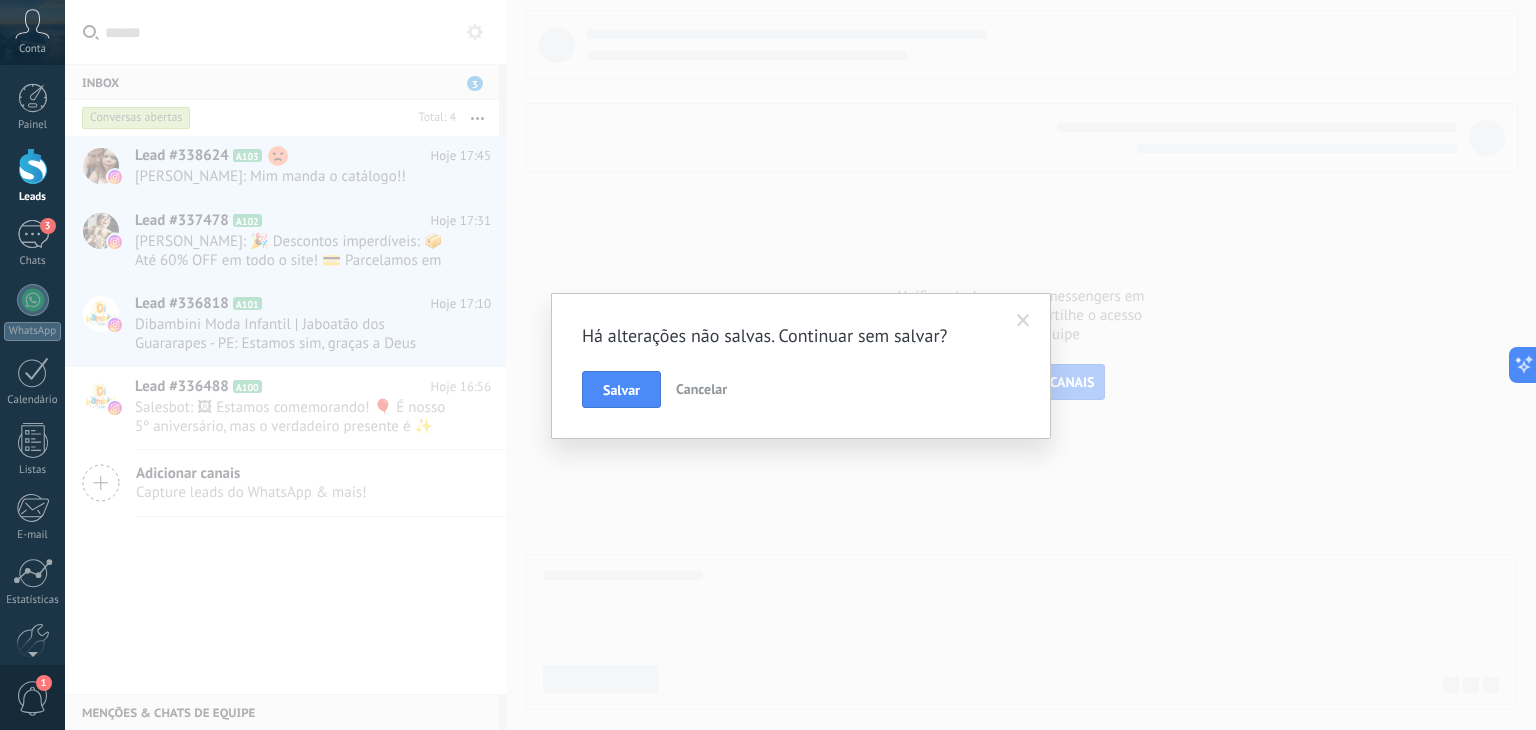 click on "Cancelar" at bounding box center (701, 389) 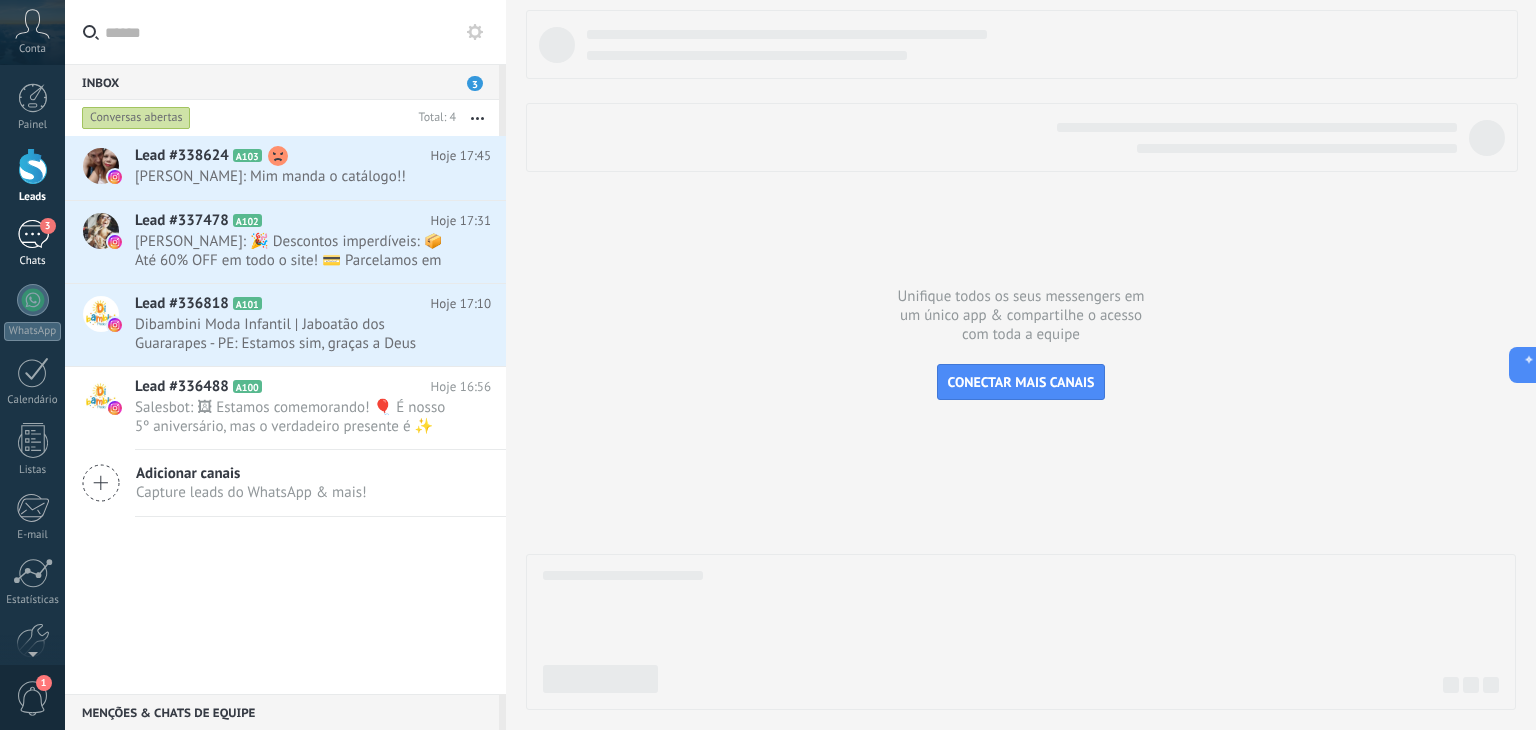 click on "3" at bounding box center [33, 234] 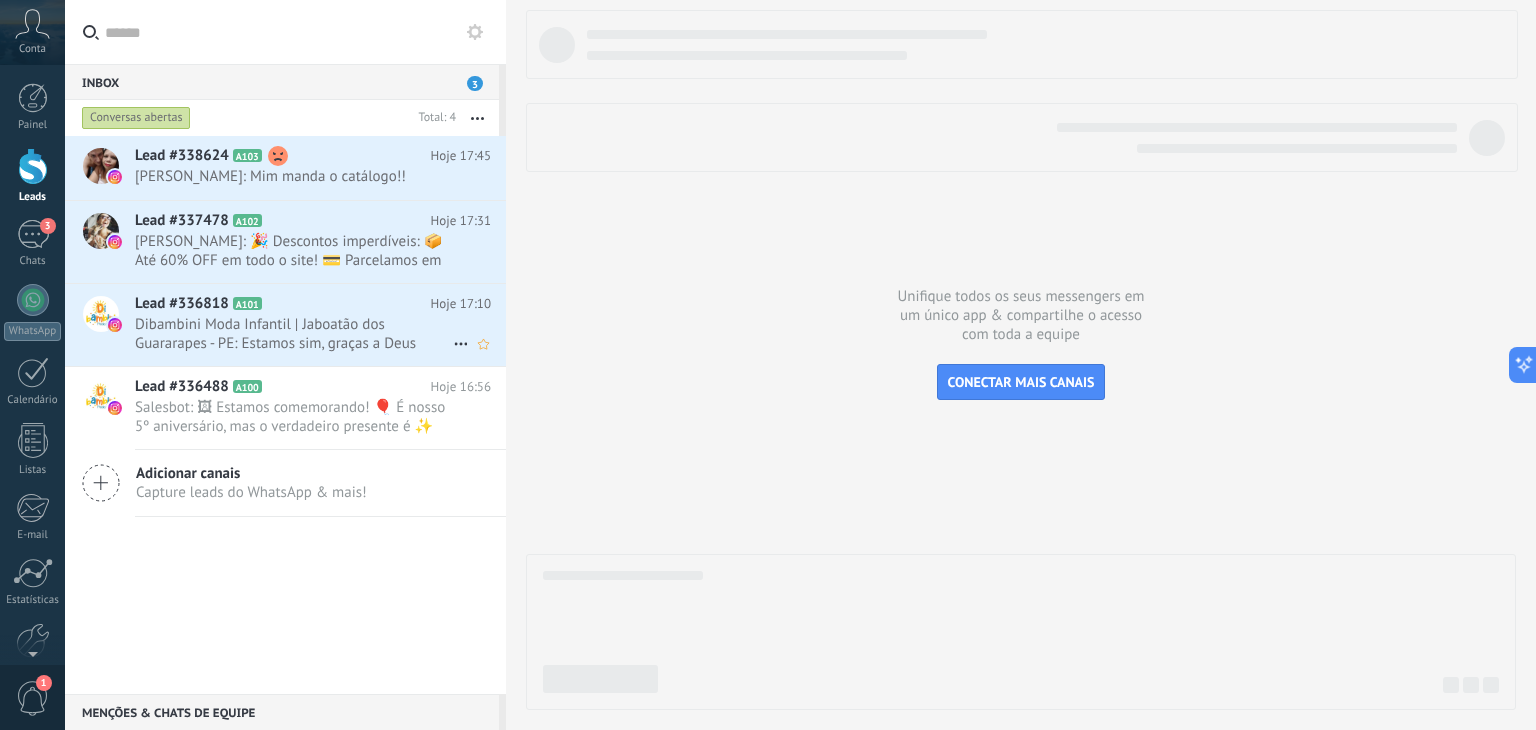 click on "Lead #336818
A101" at bounding box center (283, 304) 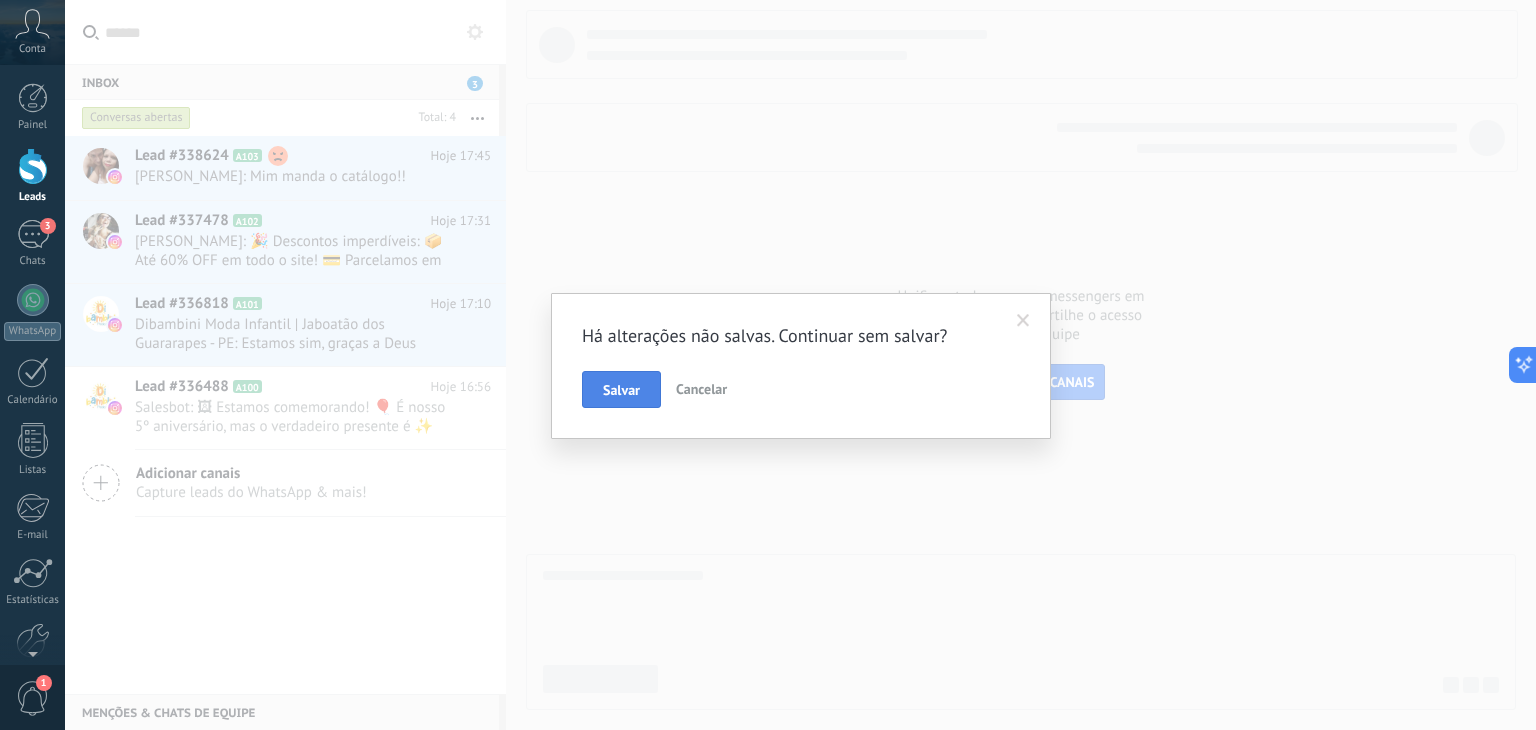 click on "Salvar" at bounding box center (621, 390) 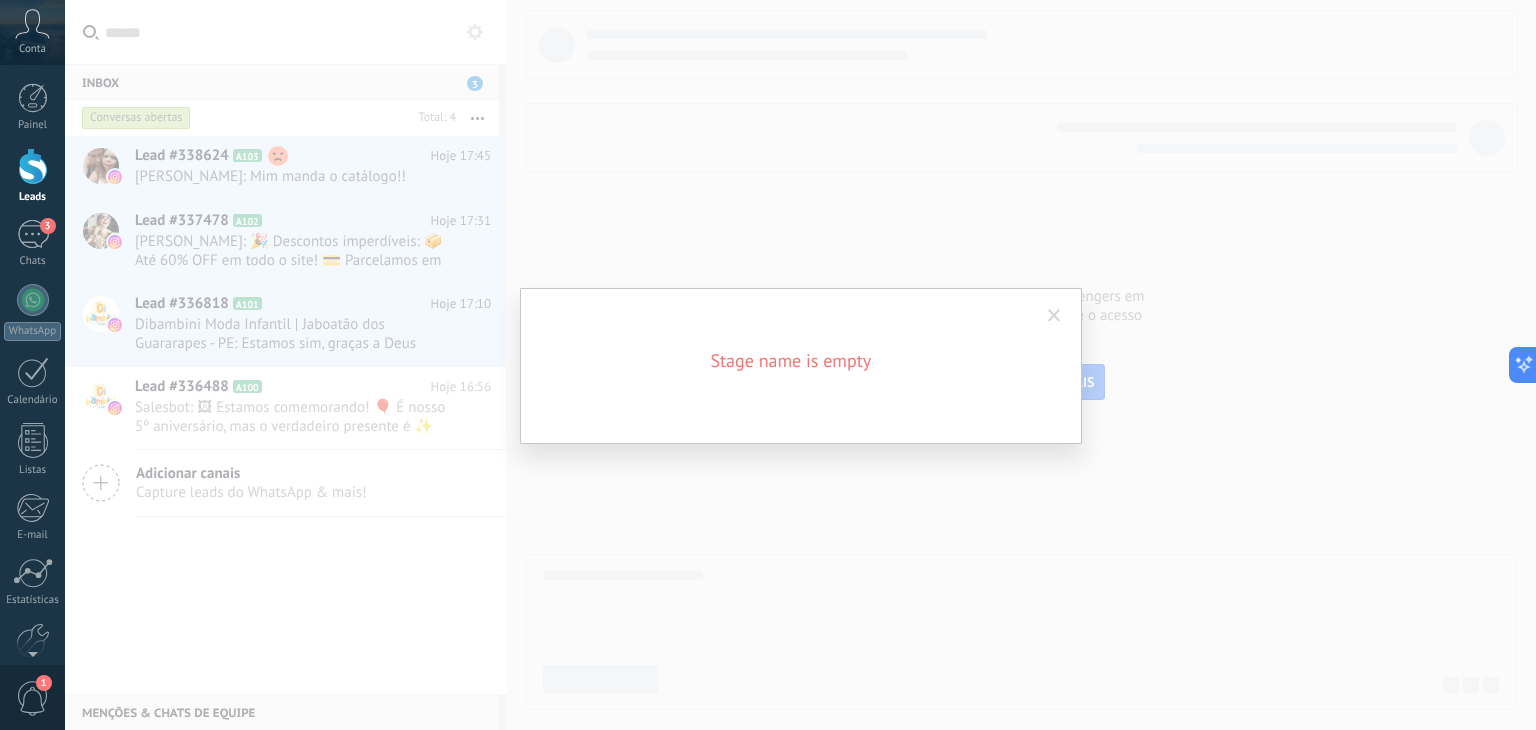 click on "Stage name is empty" at bounding box center [801, 366] 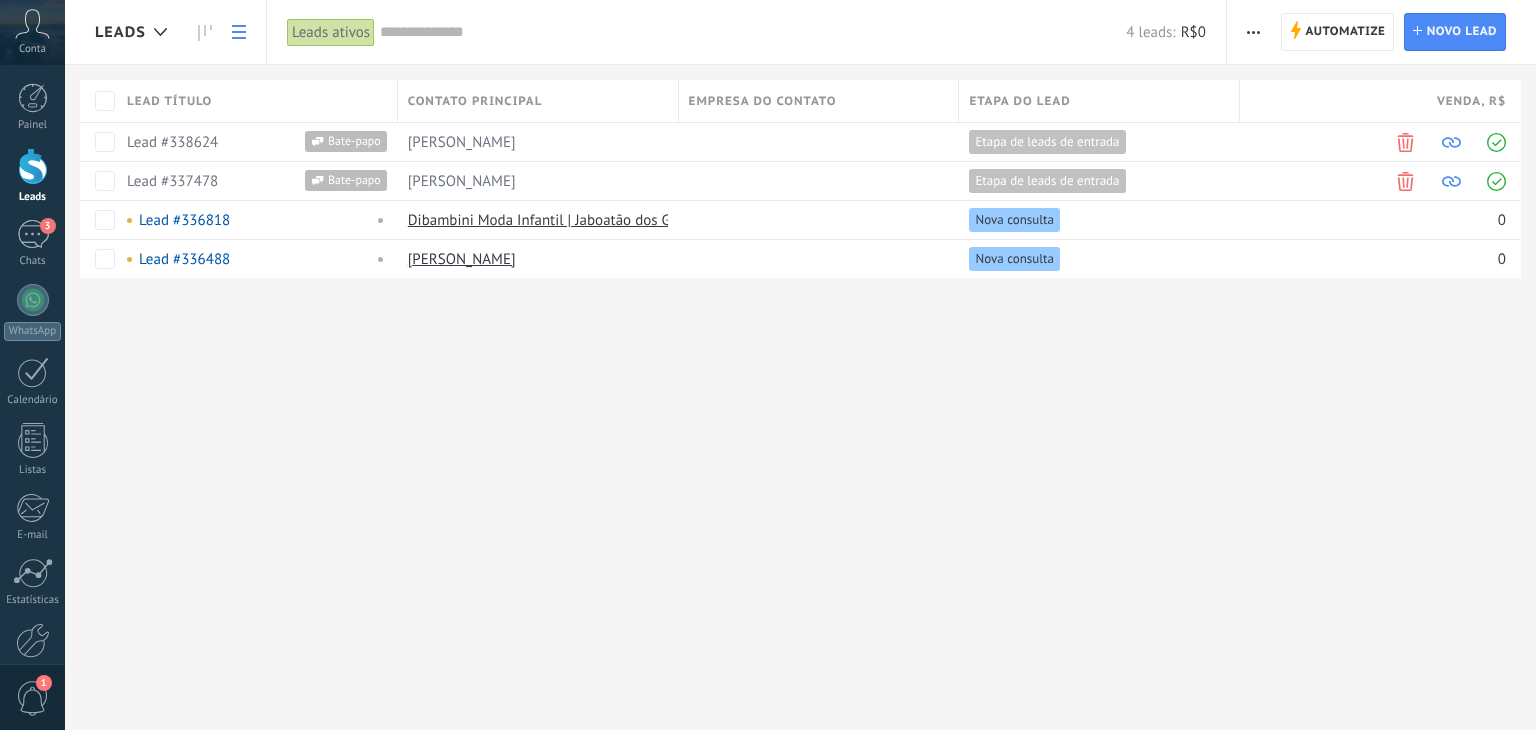 scroll, scrollTop: 0, scrollLeft: 0, axis: both 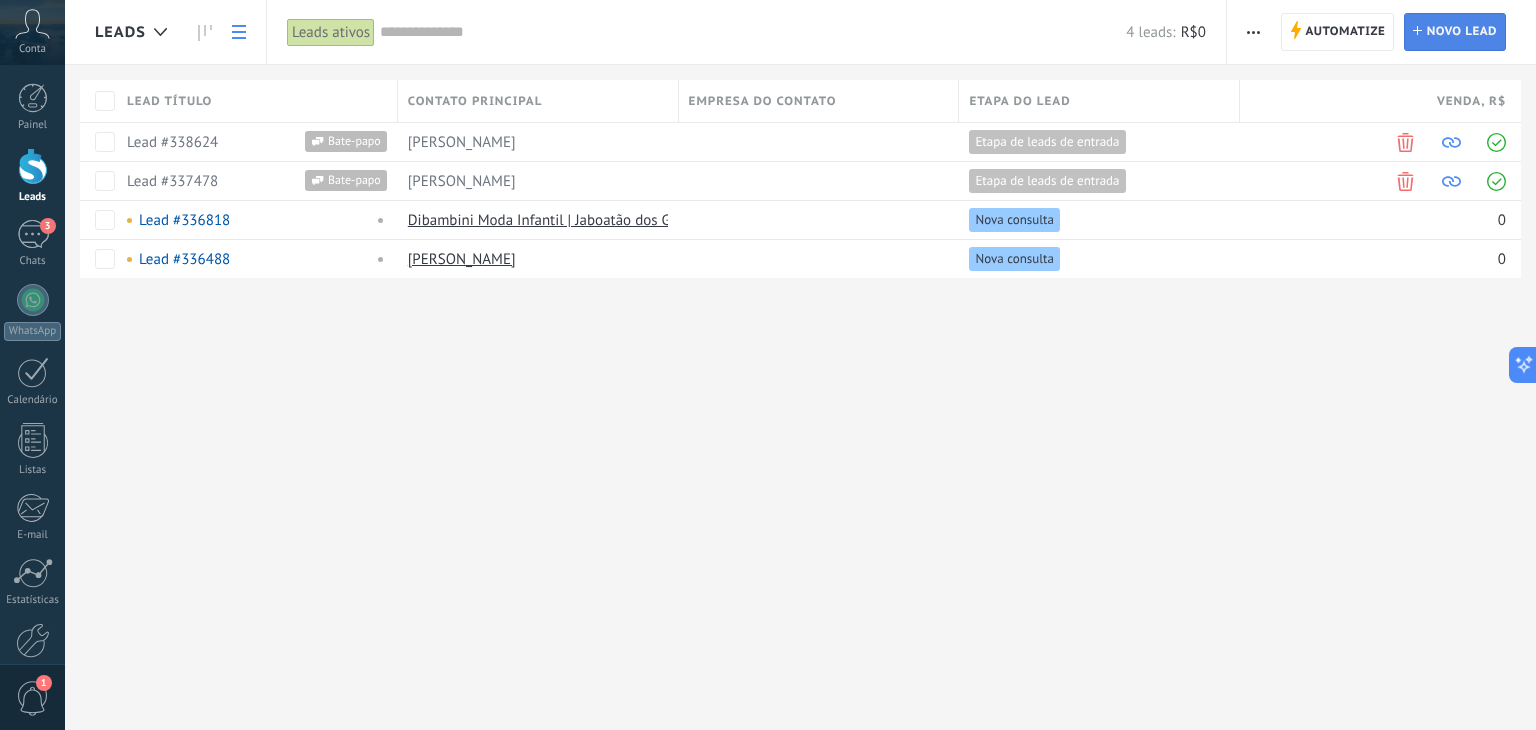 click on "Novo lead" at bounding box center (1462, 32) 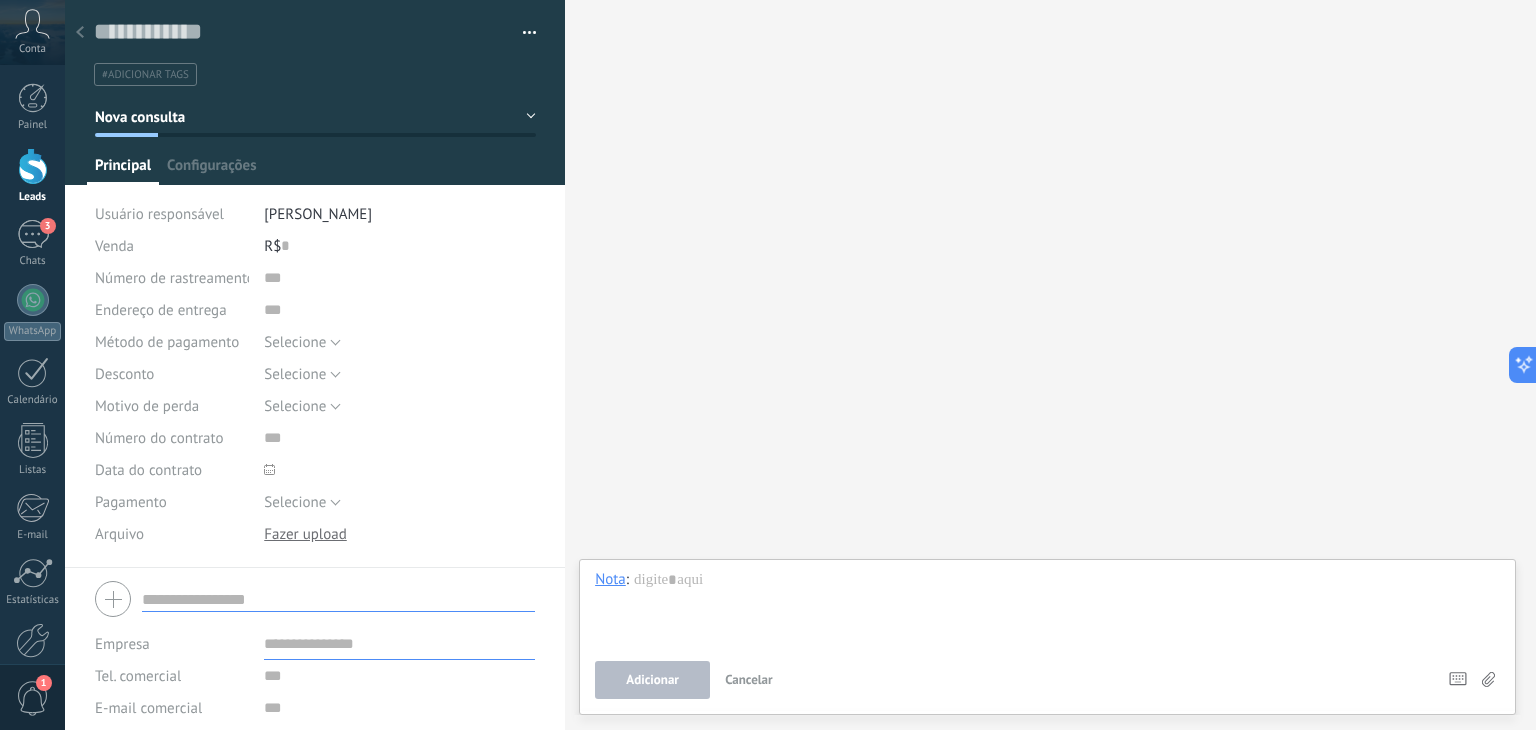 click at bounding box center (80, 33) 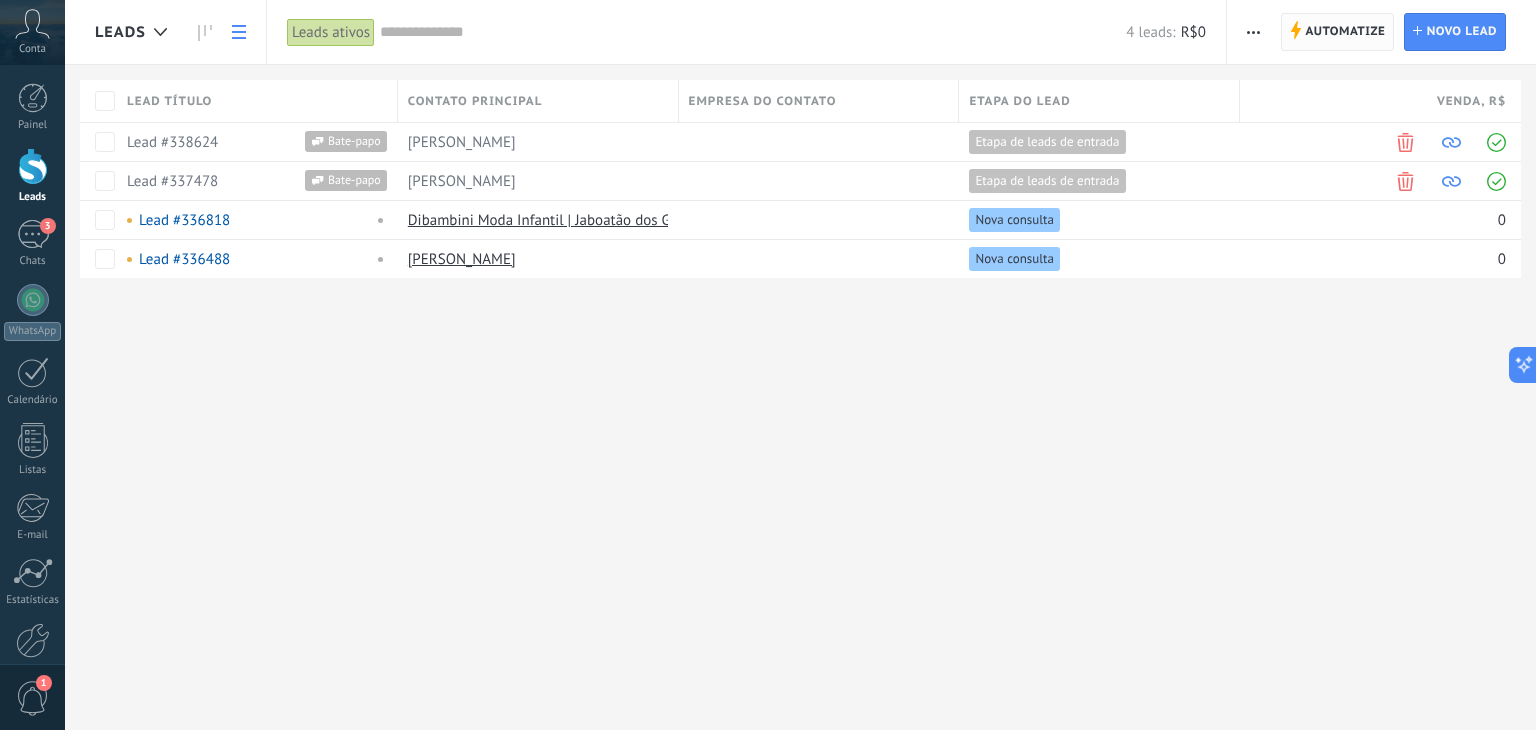 click on "Automatize" at bounding box center (1345, 32) 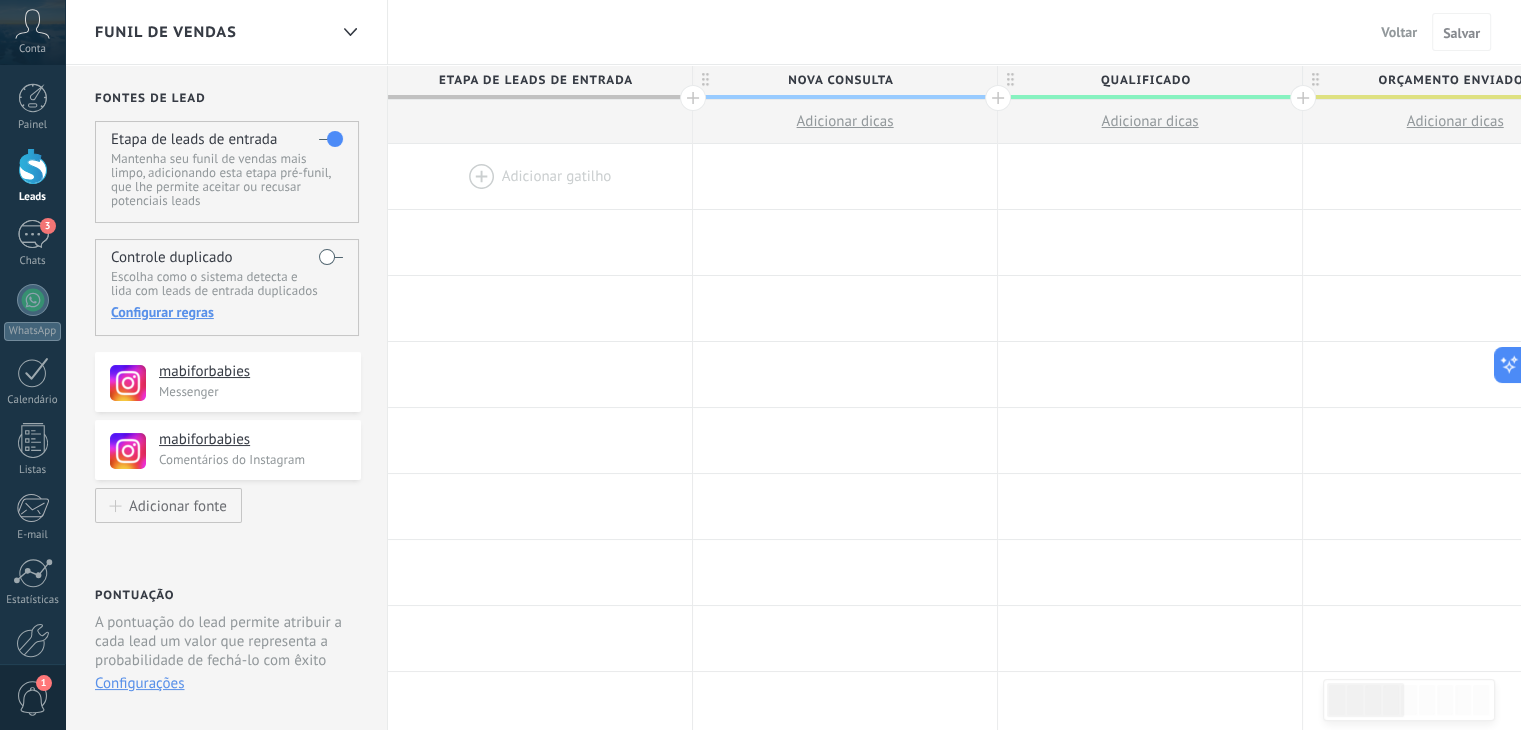 click at bounding box center (540, 176) 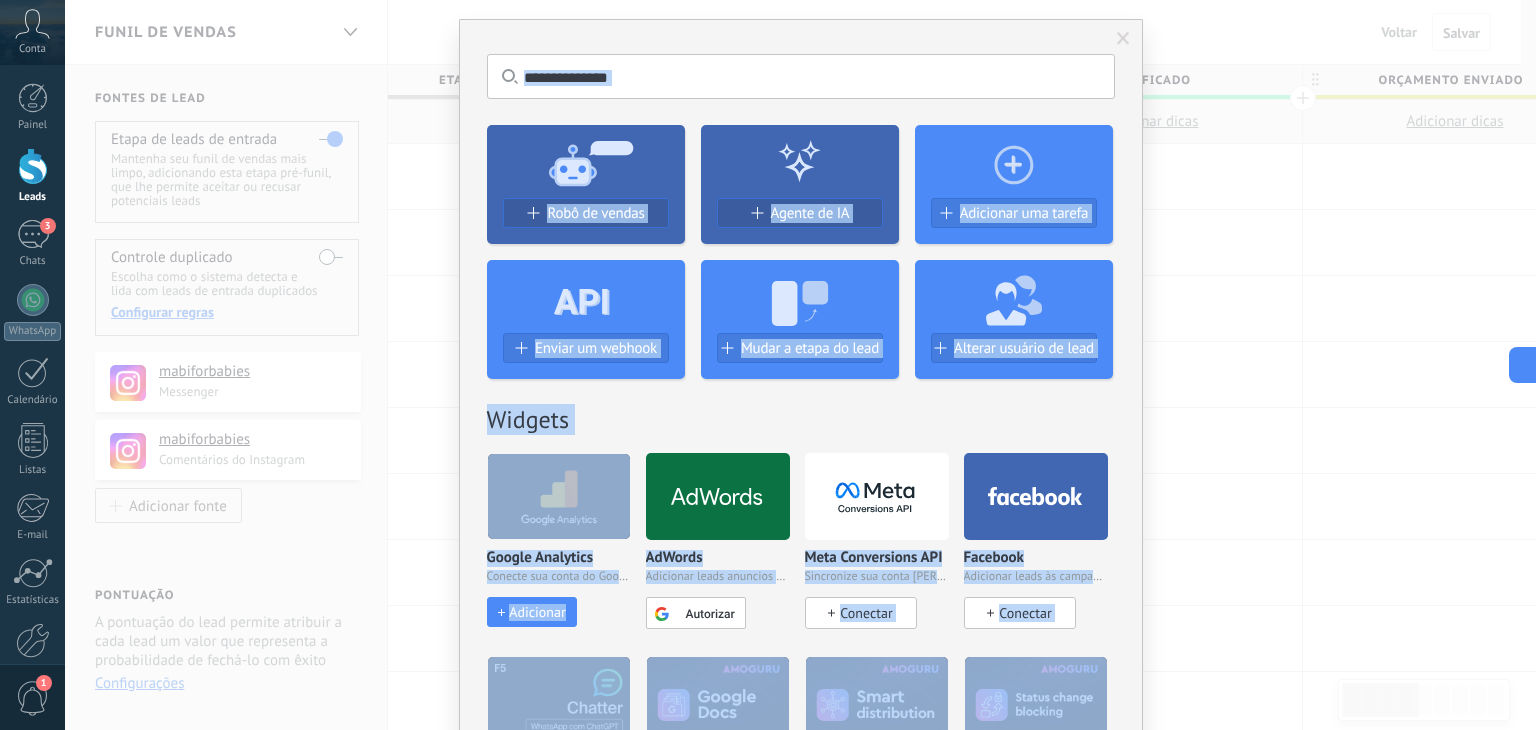 scroll, scrollTop: 0, scrollLeft: 0, axis: both 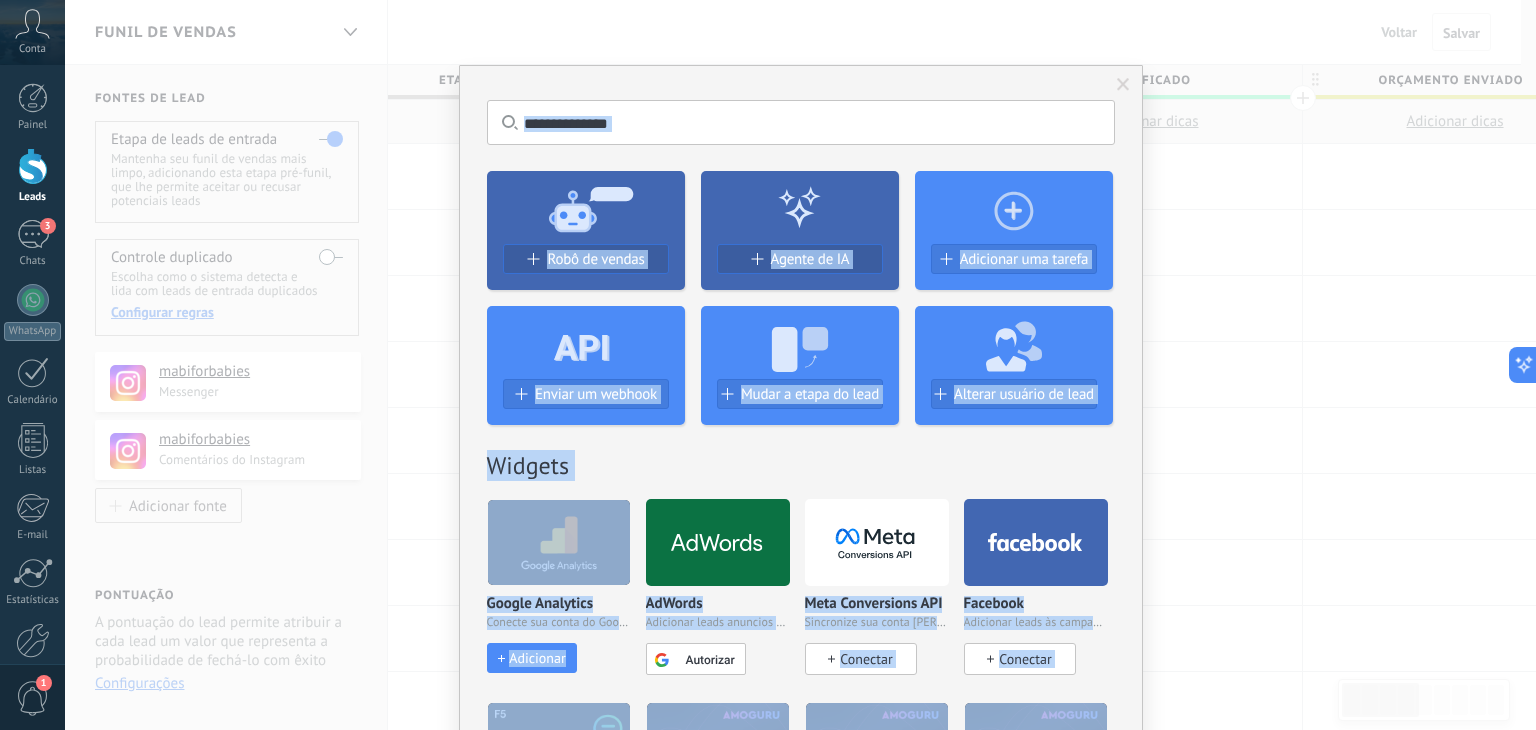 drag, startPoint x: 1126, startPoint y: 495, endPoint x: 1038, endPoint y: -83, distance: 584.6606 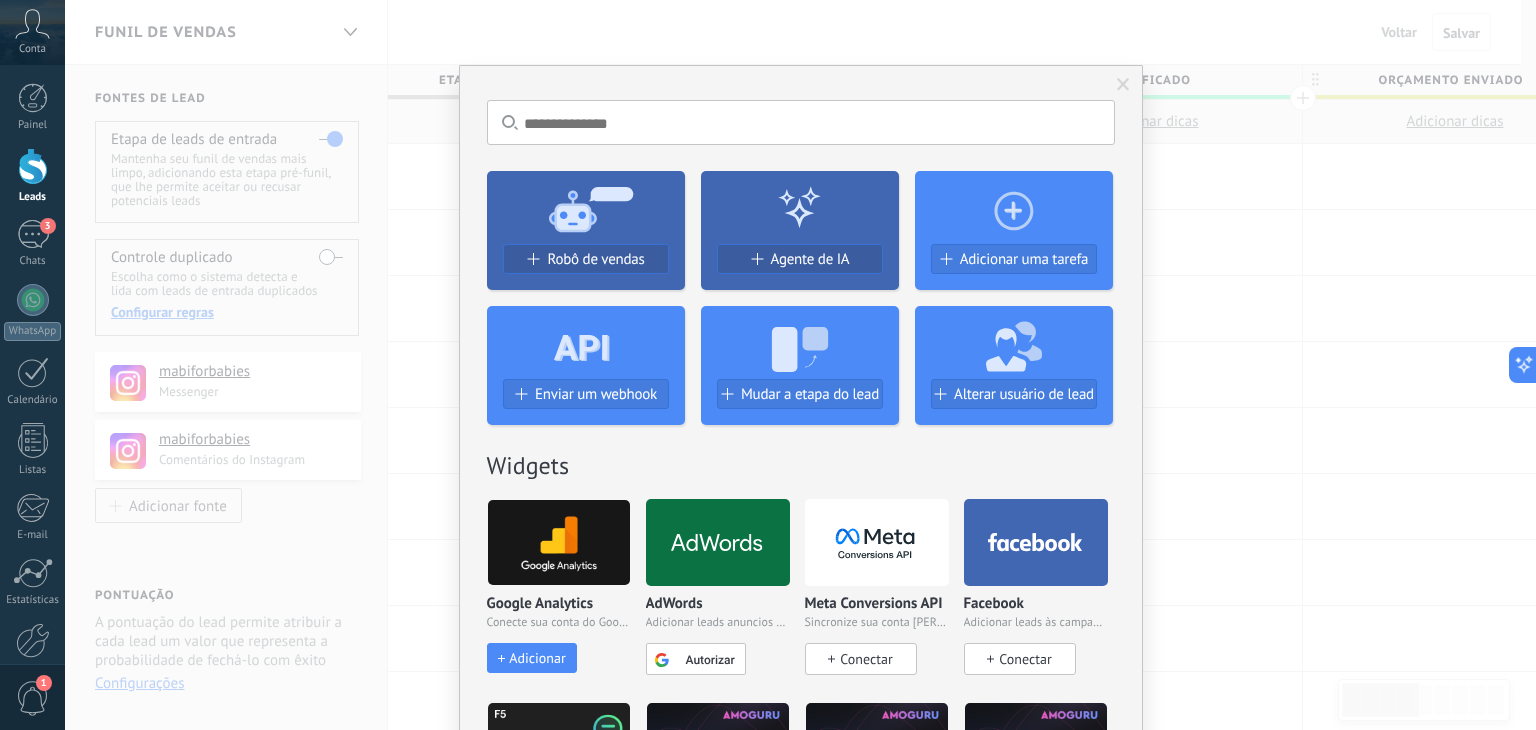 click at bounding box center [801, 122] 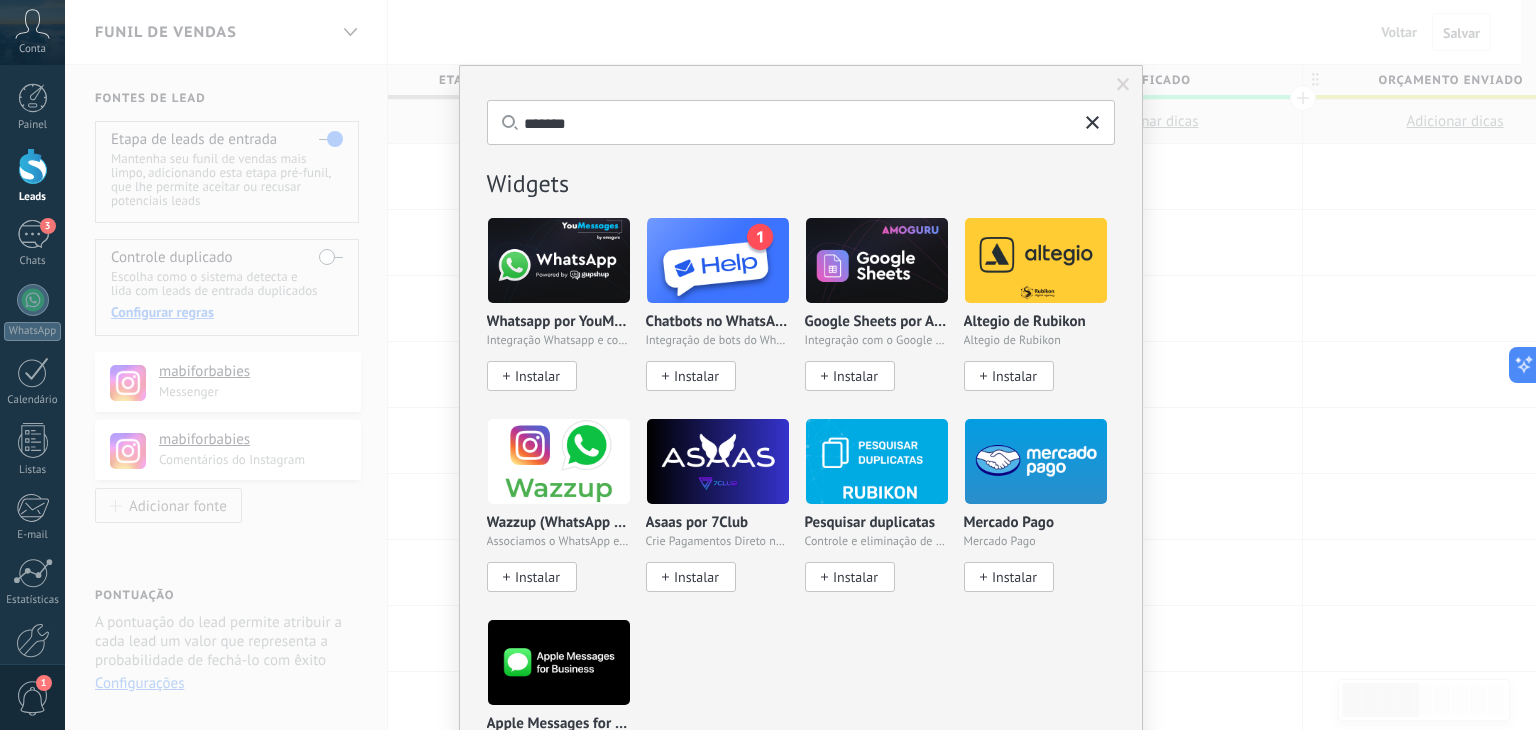 click on "*******" at bounding box center (801, 122) 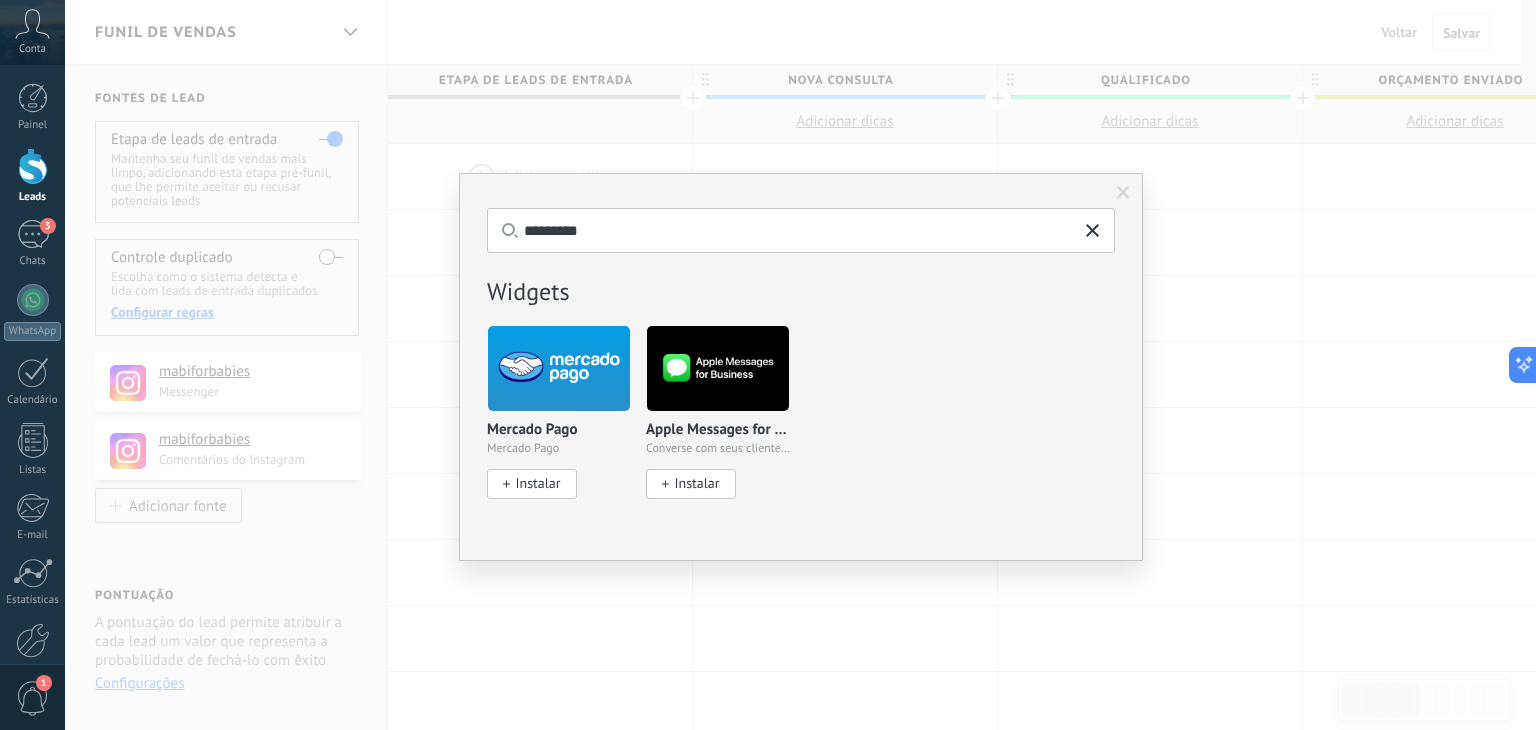 type on "*********" 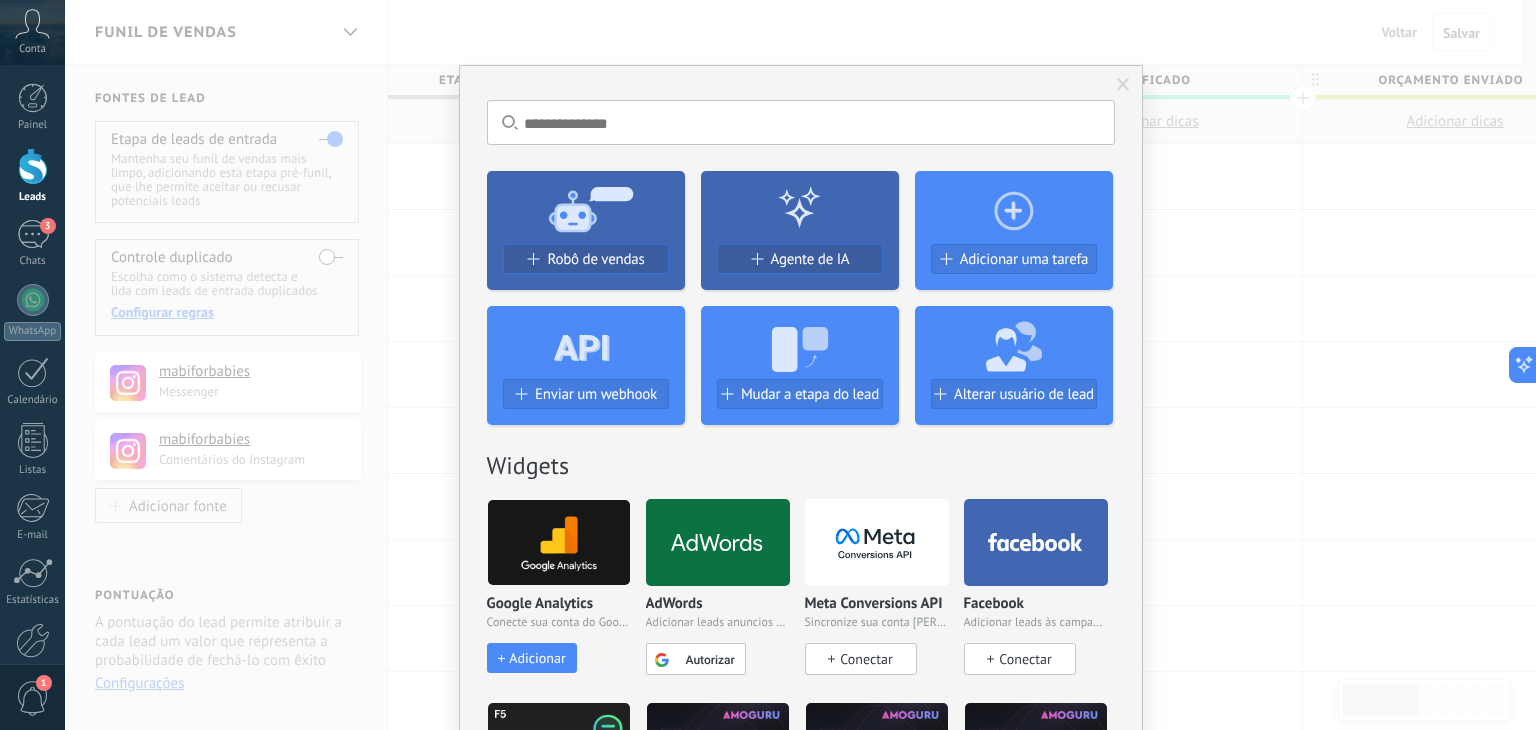 click at bounding box center [1123, 85] 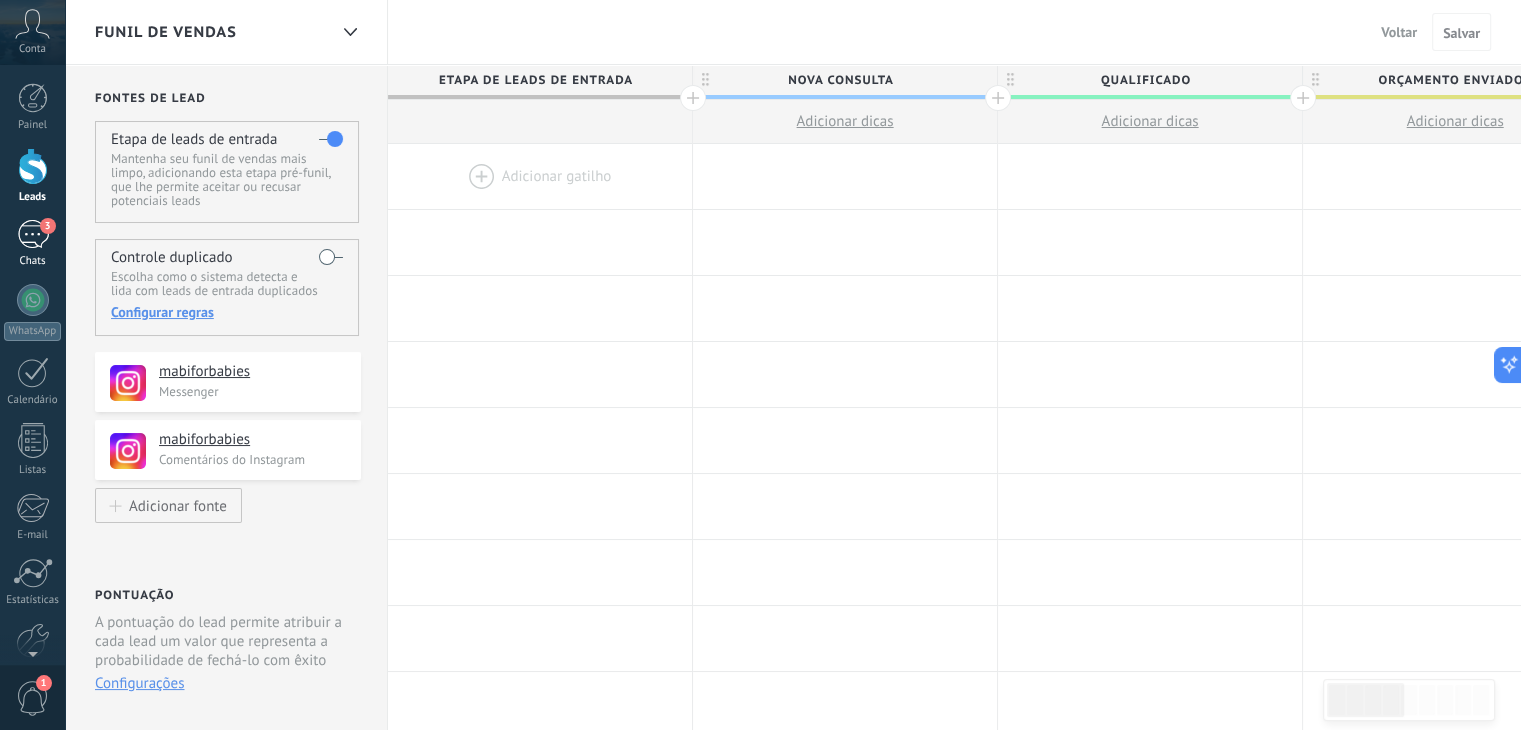 click on "3" at bounding box center (33, 234) 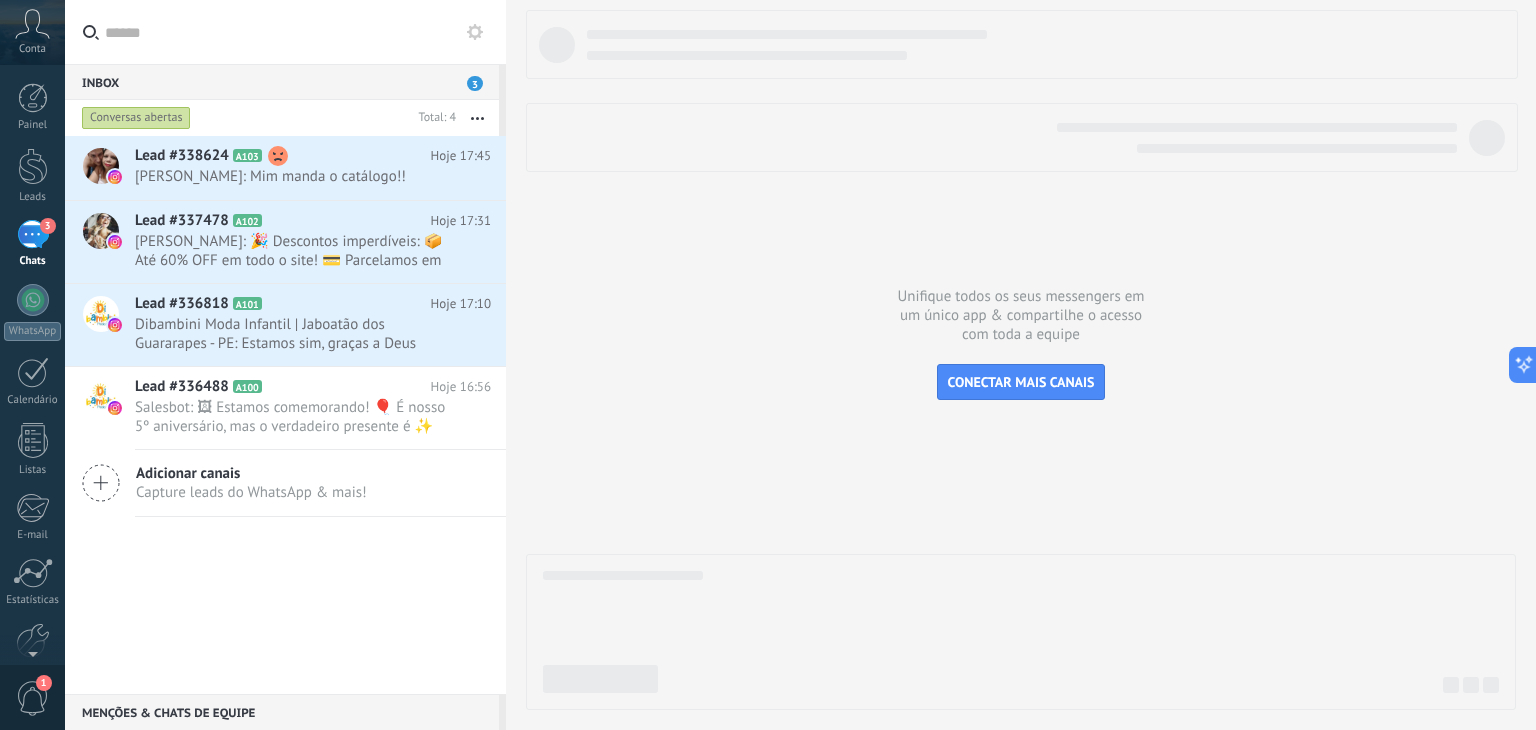 click 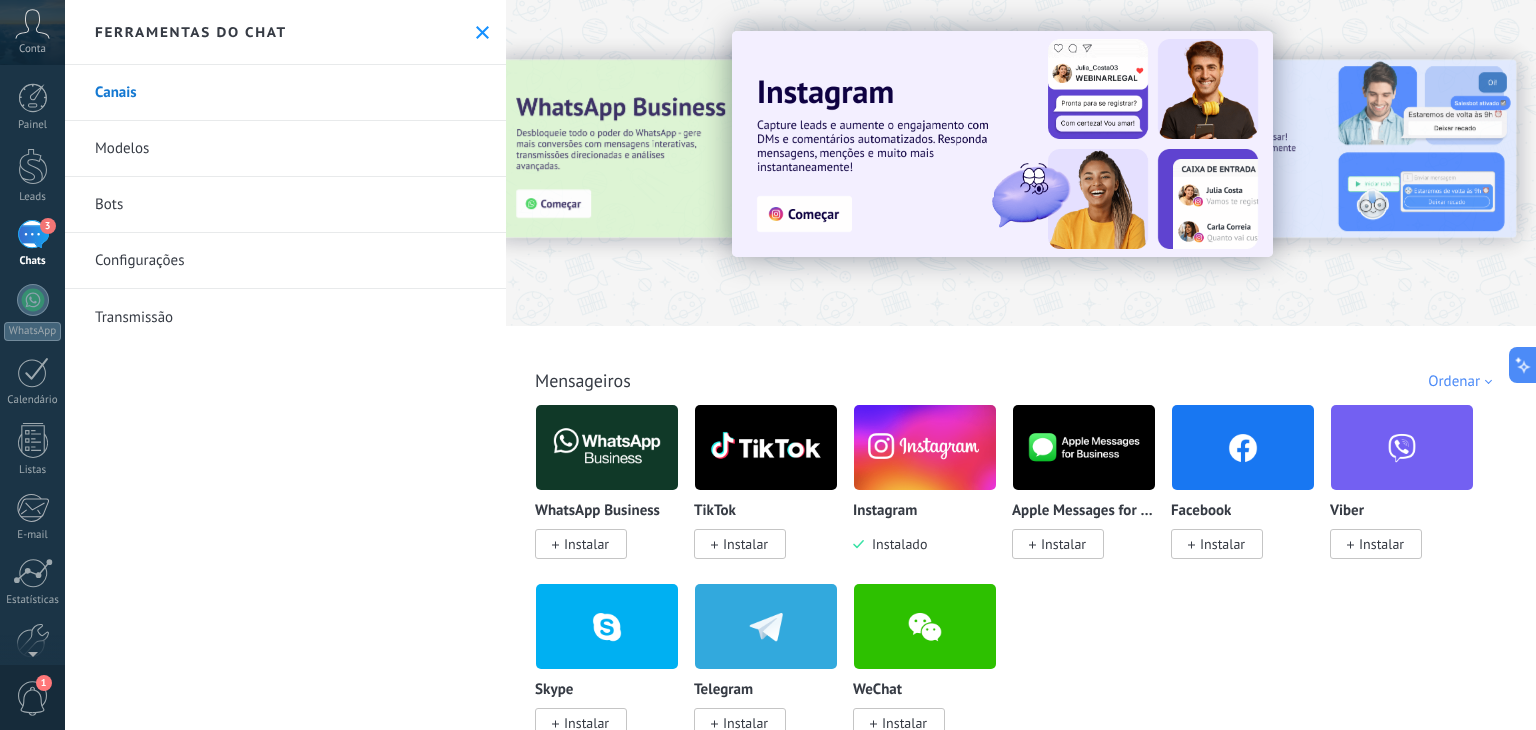 click on "Modelos" at bounding box center (285, 149) 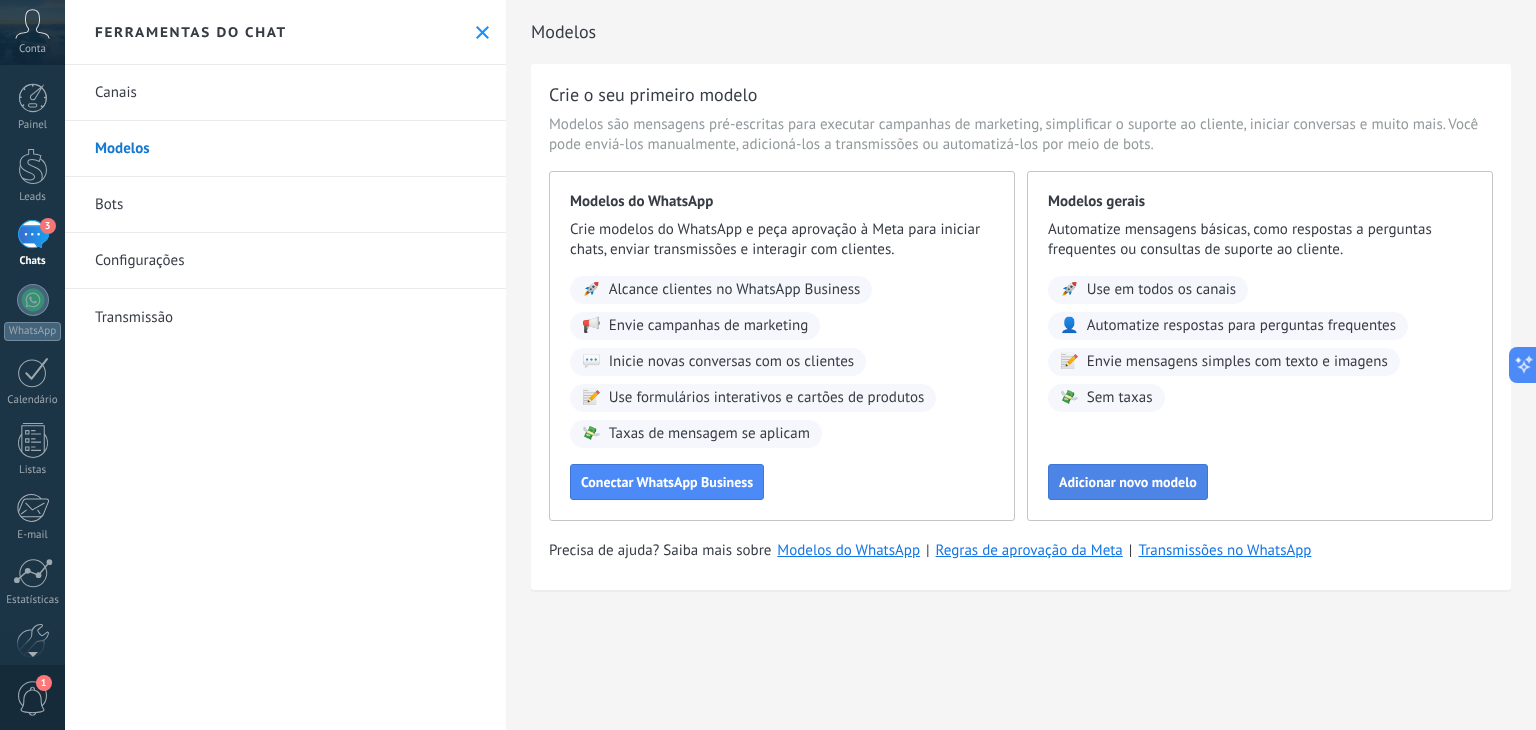 click on "Adicionar novo modelo" at bounding box center (1128, 482) 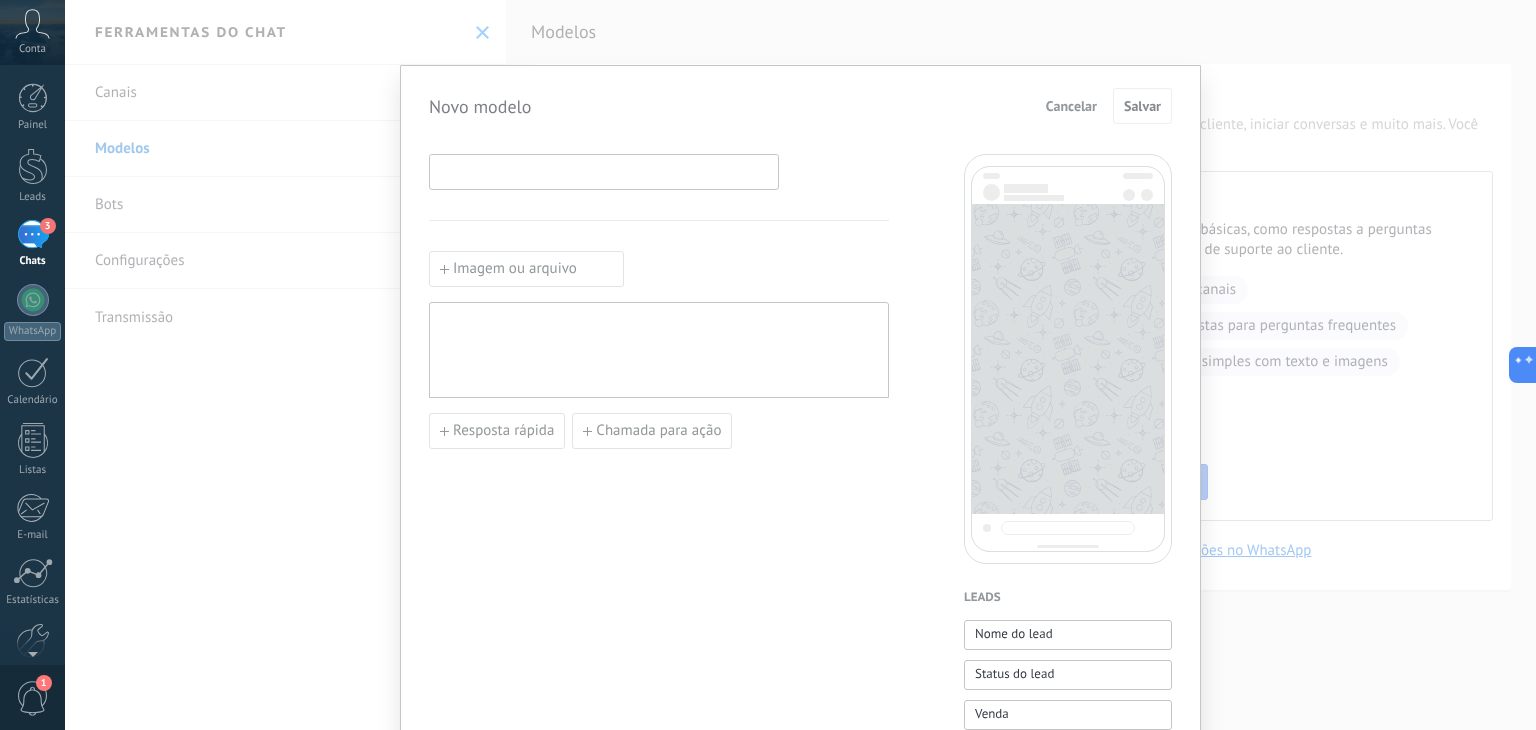 click at bounding box center (604, 171) 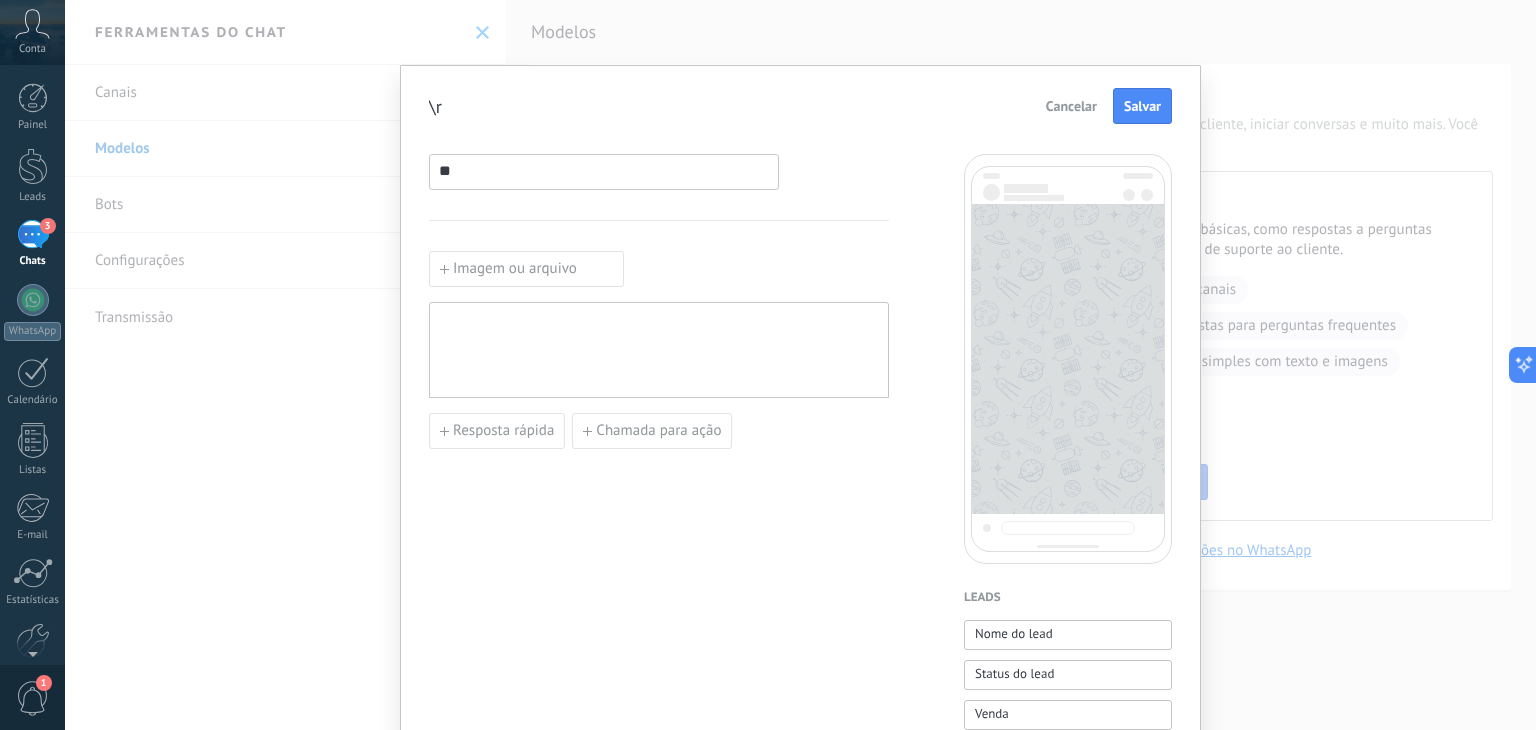 type on "*" 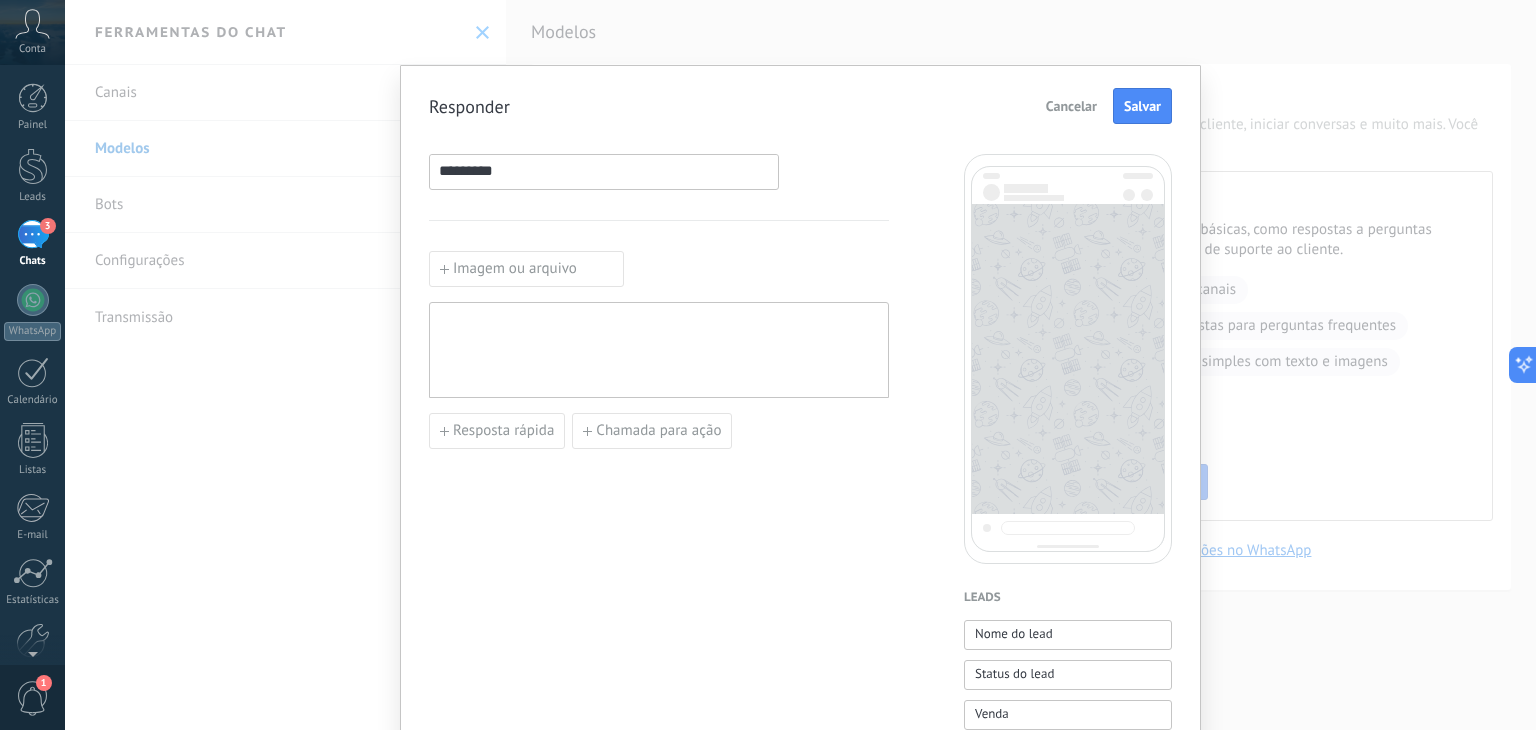 type on "*********" 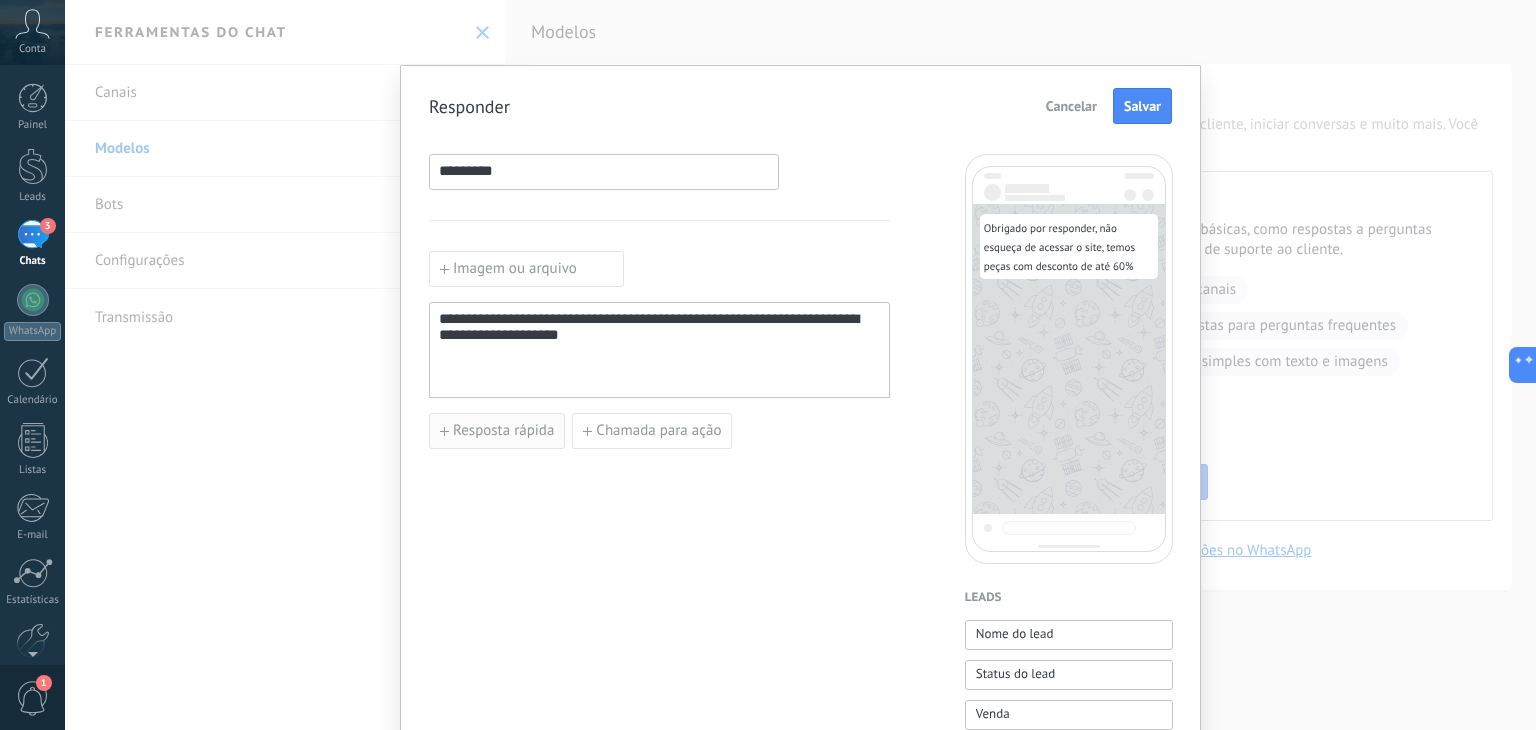 click on "Resposta rápida" at bounding box center [503, 431] 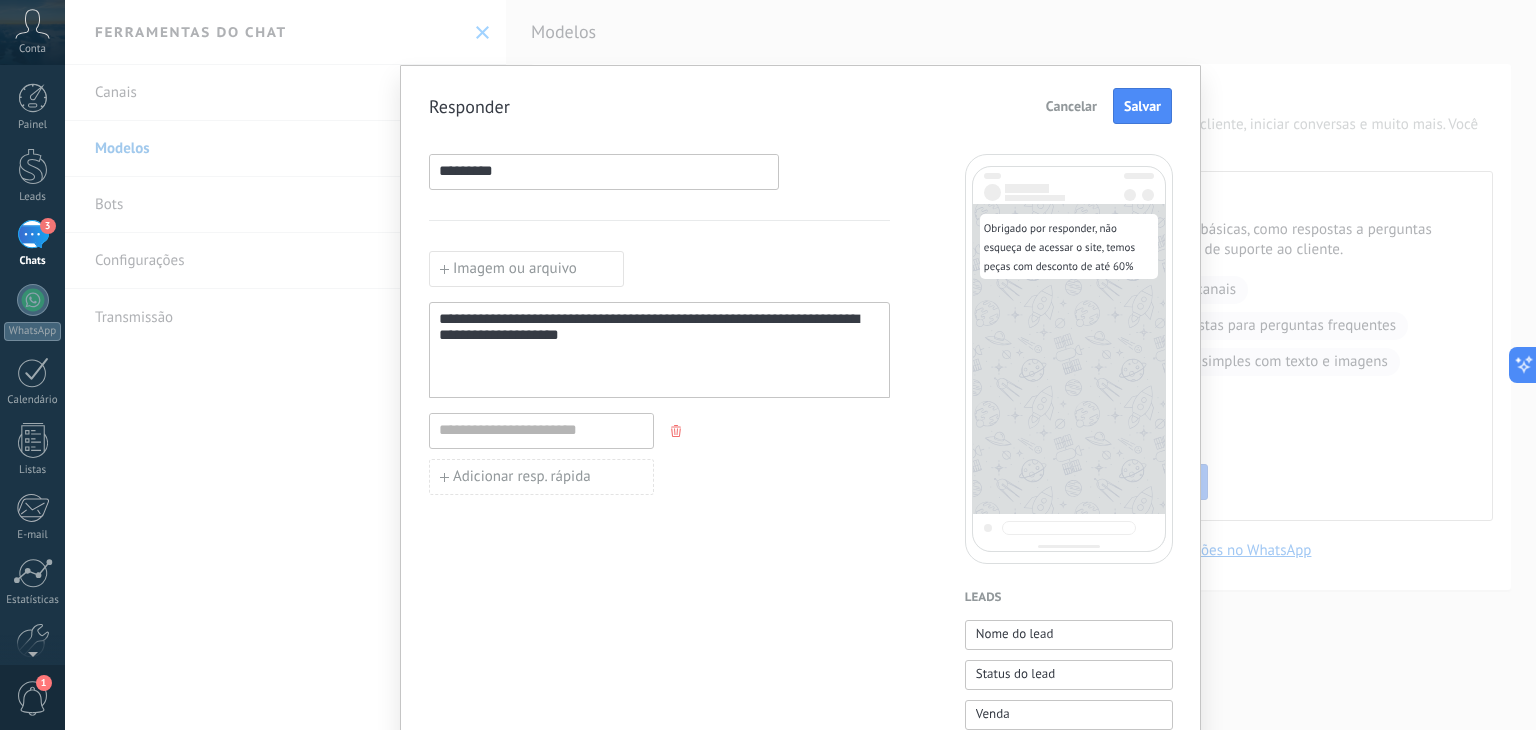 click on "**********" at bounding box center [659, 350] 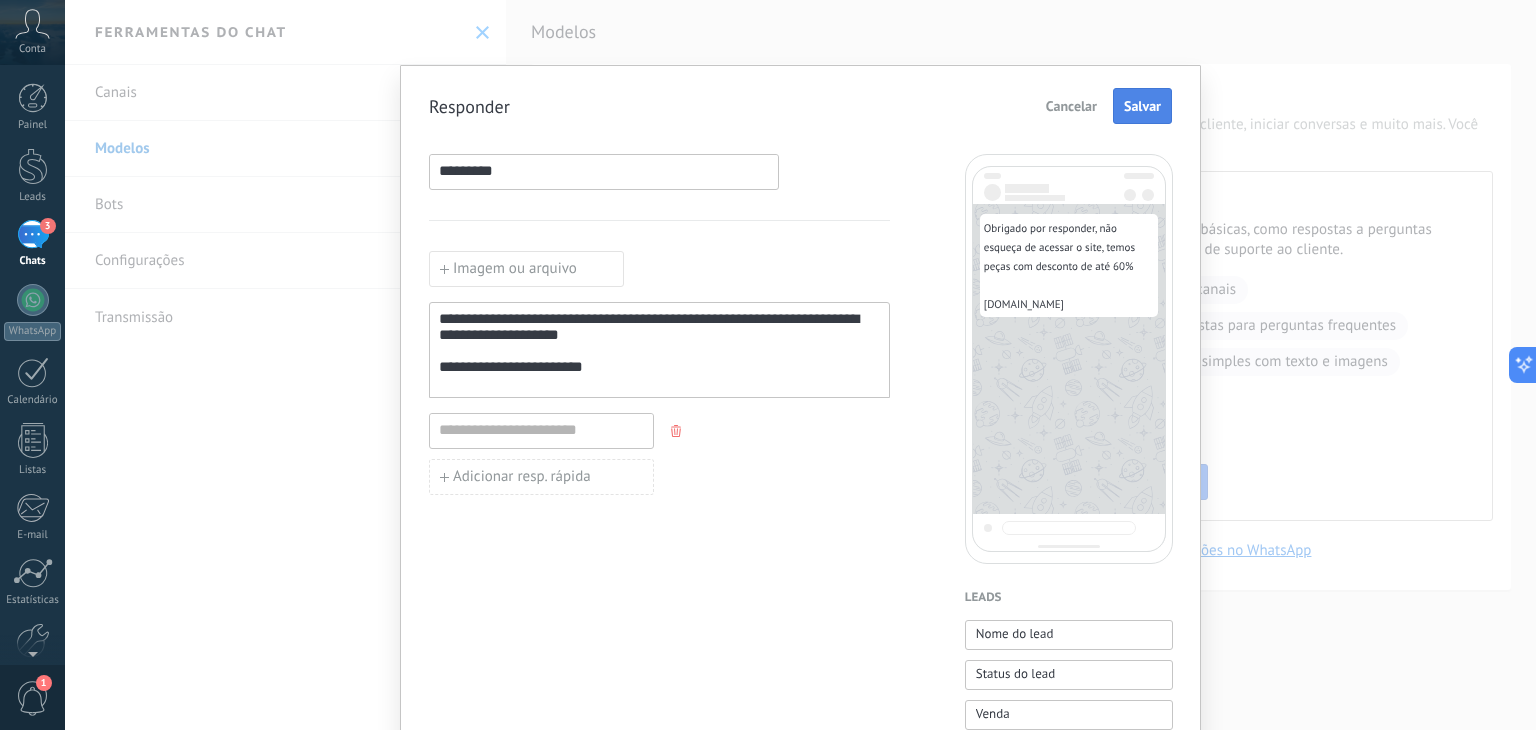 click on "Salvar" at bounding box center (1142, 106) 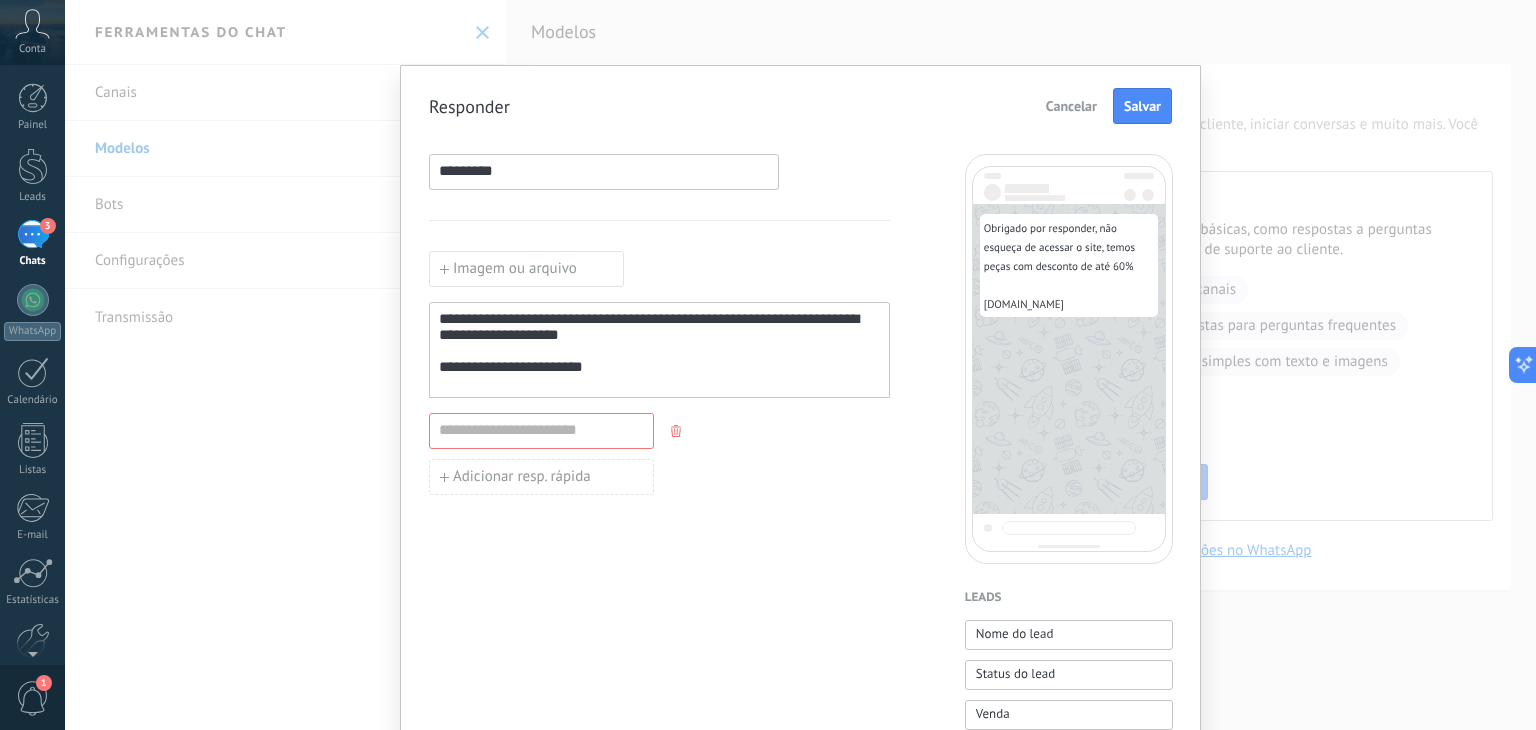 click 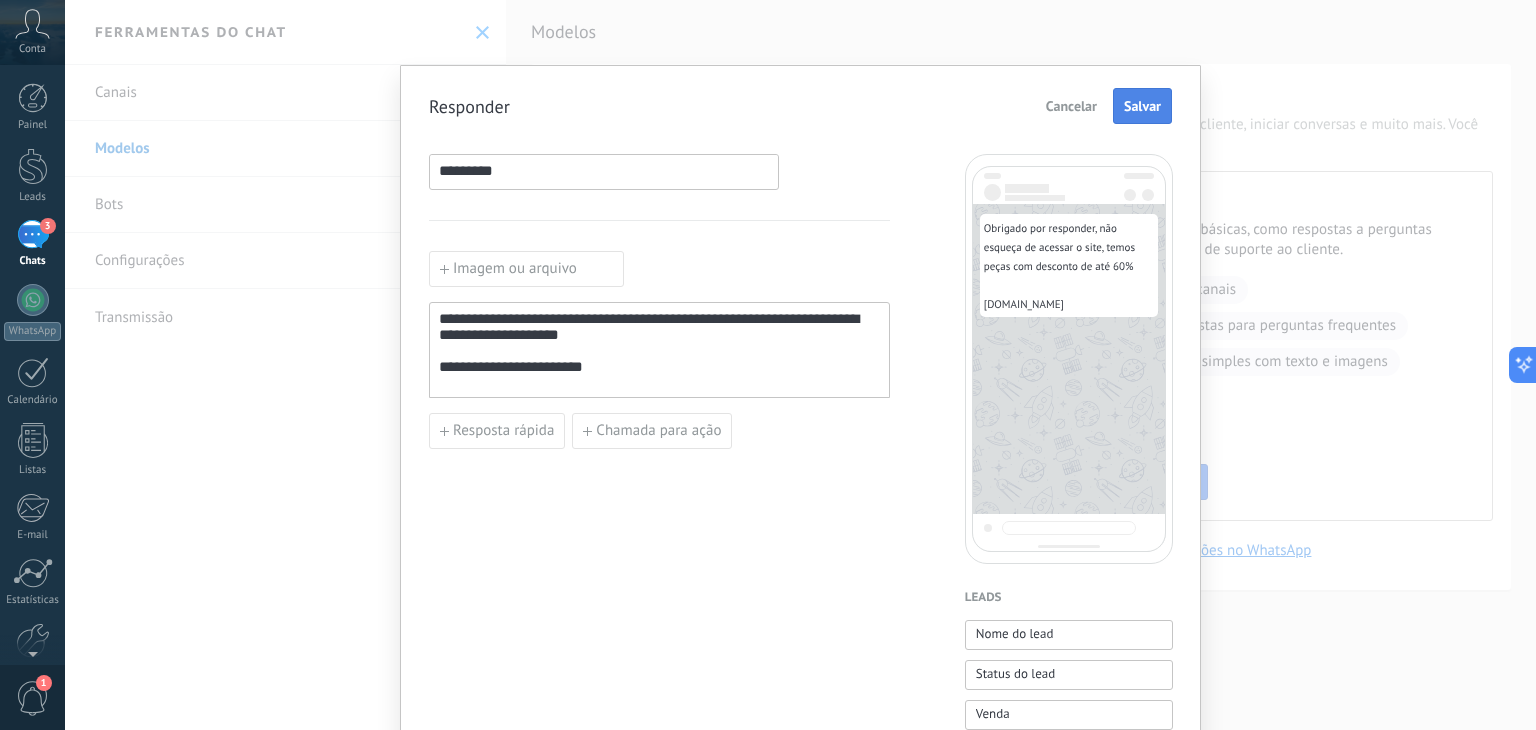 click on "Salvar" at bounding box center (1142, 106) 